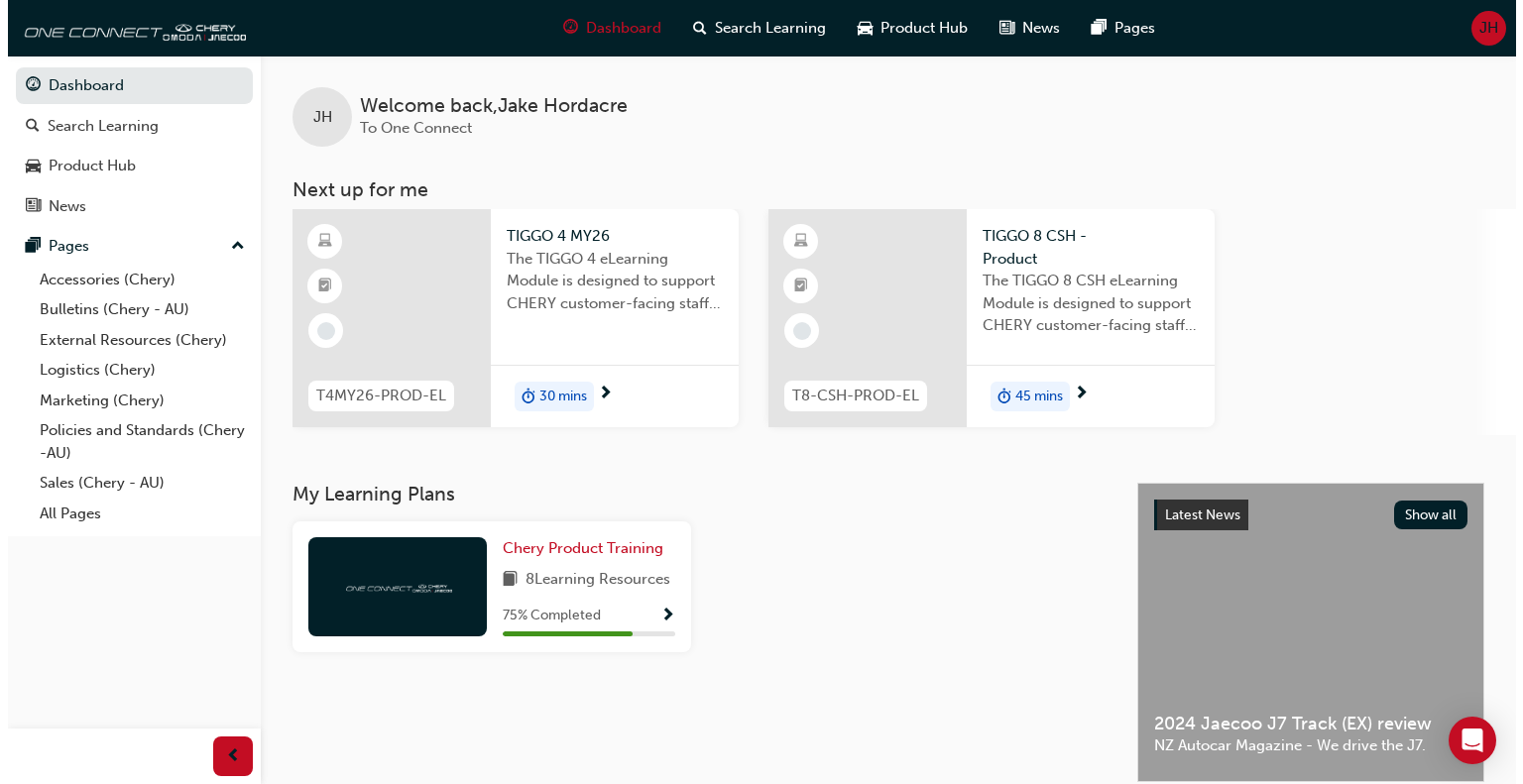 scroll, scrollTop: 0, scrollLeft: 0, axis: both 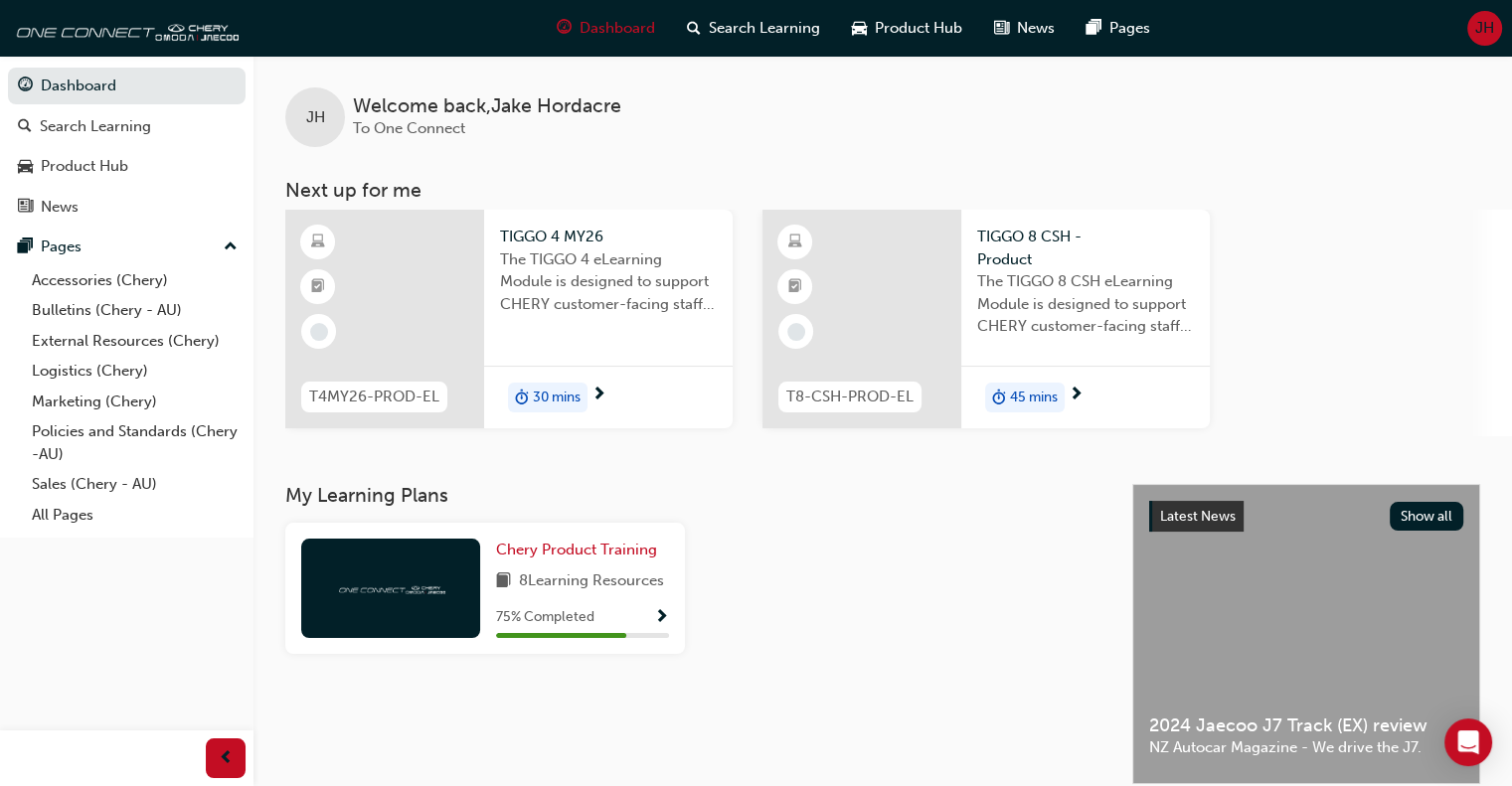 click on "The TIGGO 4 eLearning Module is designed to support CHERY customer-facing staff with the product and sales information for the introduction and demonstration of its unique features and benefits." at bounding box center (608, 282) 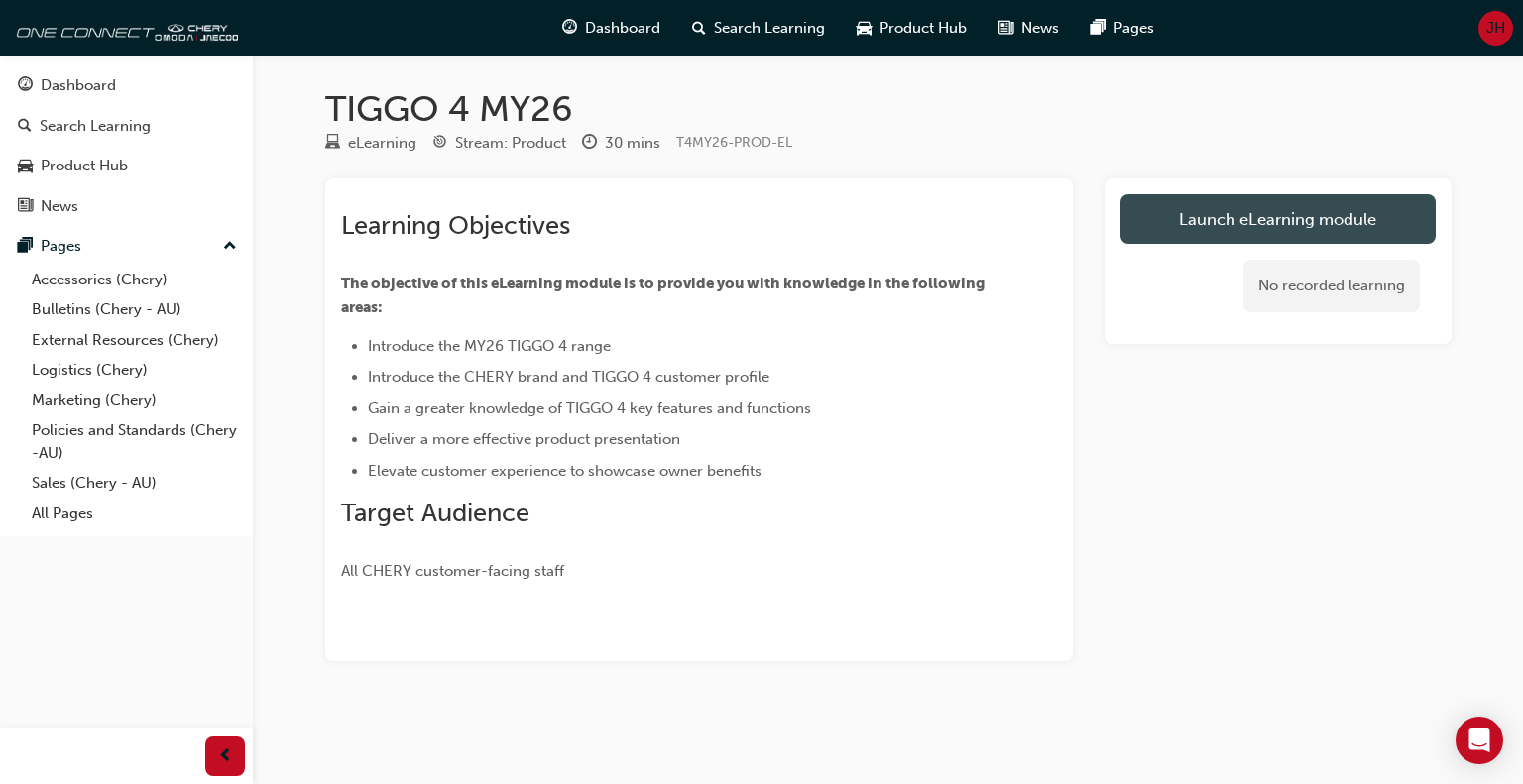 click on "Launch eLearning module" at bounding box center [1278, 219] 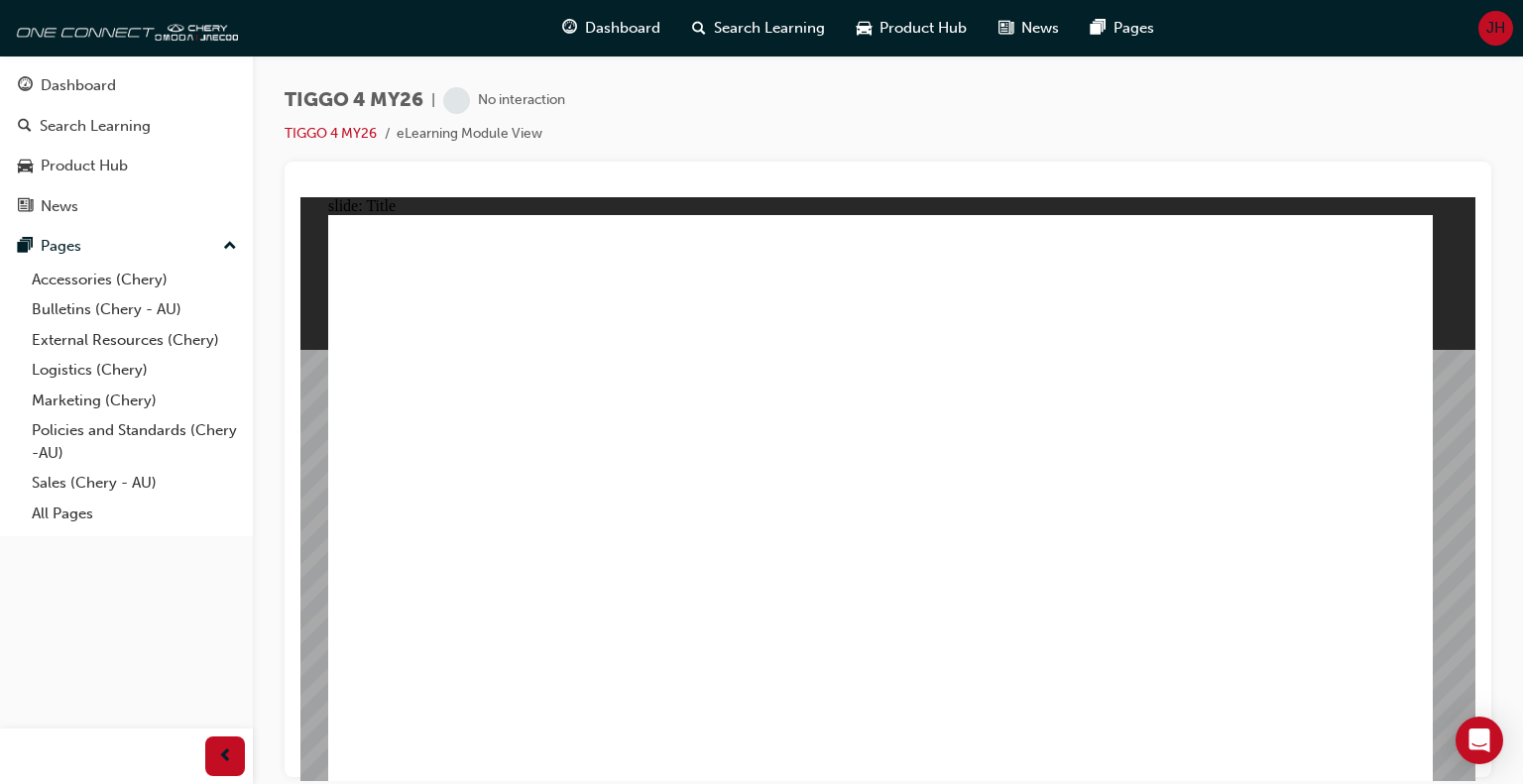 scroll, scrollTop: 0, scrollLeft: 0, axis: both 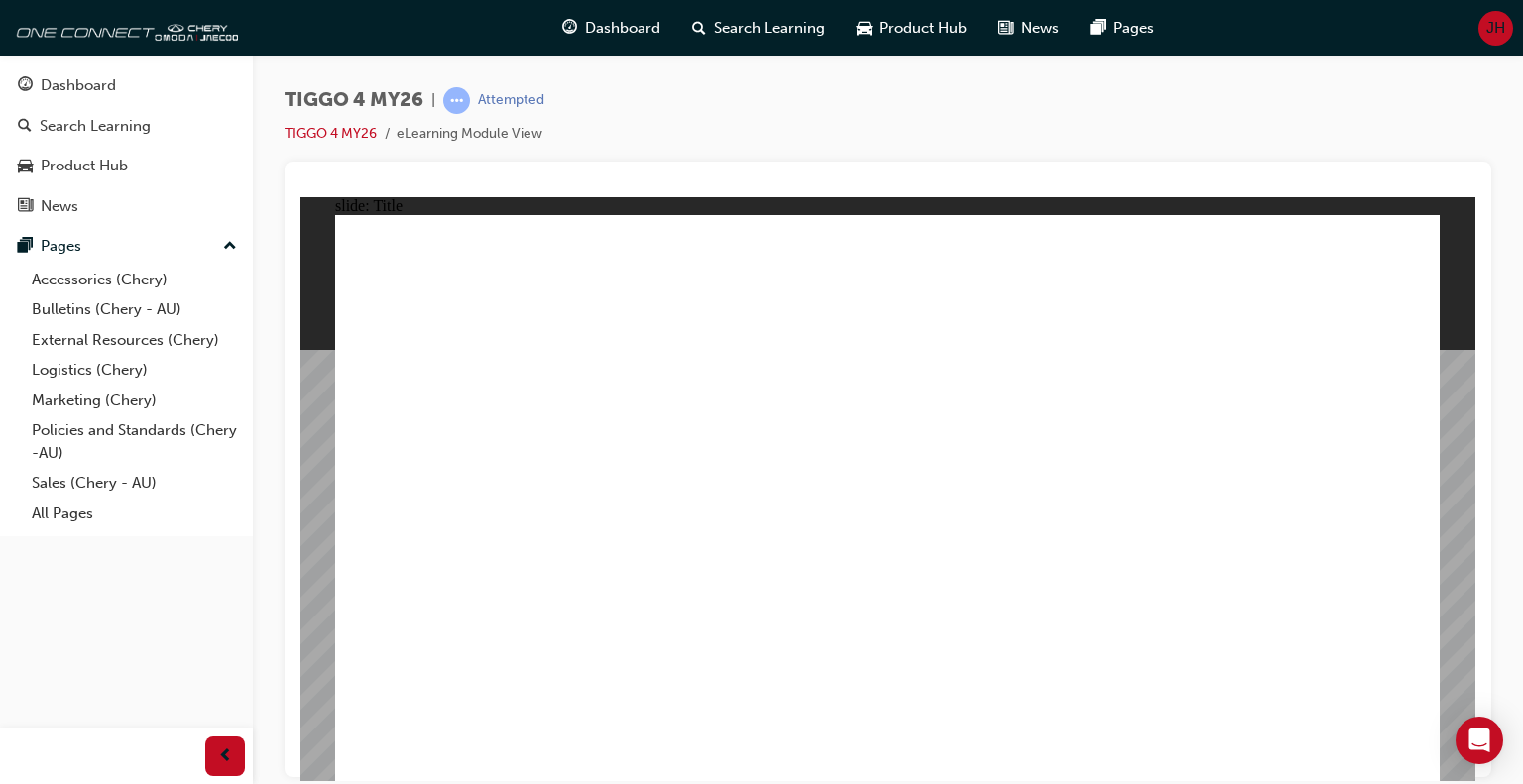 click 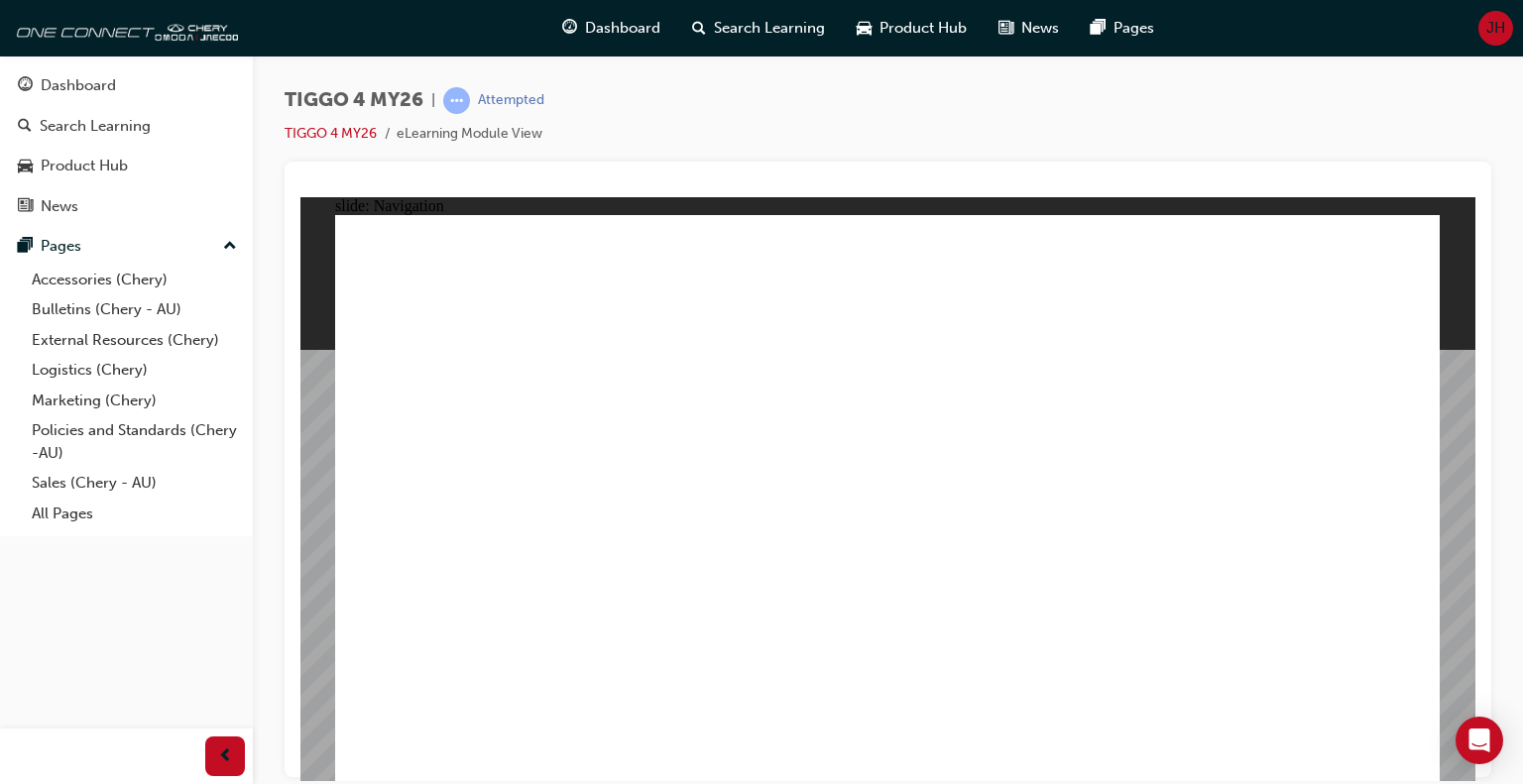 click 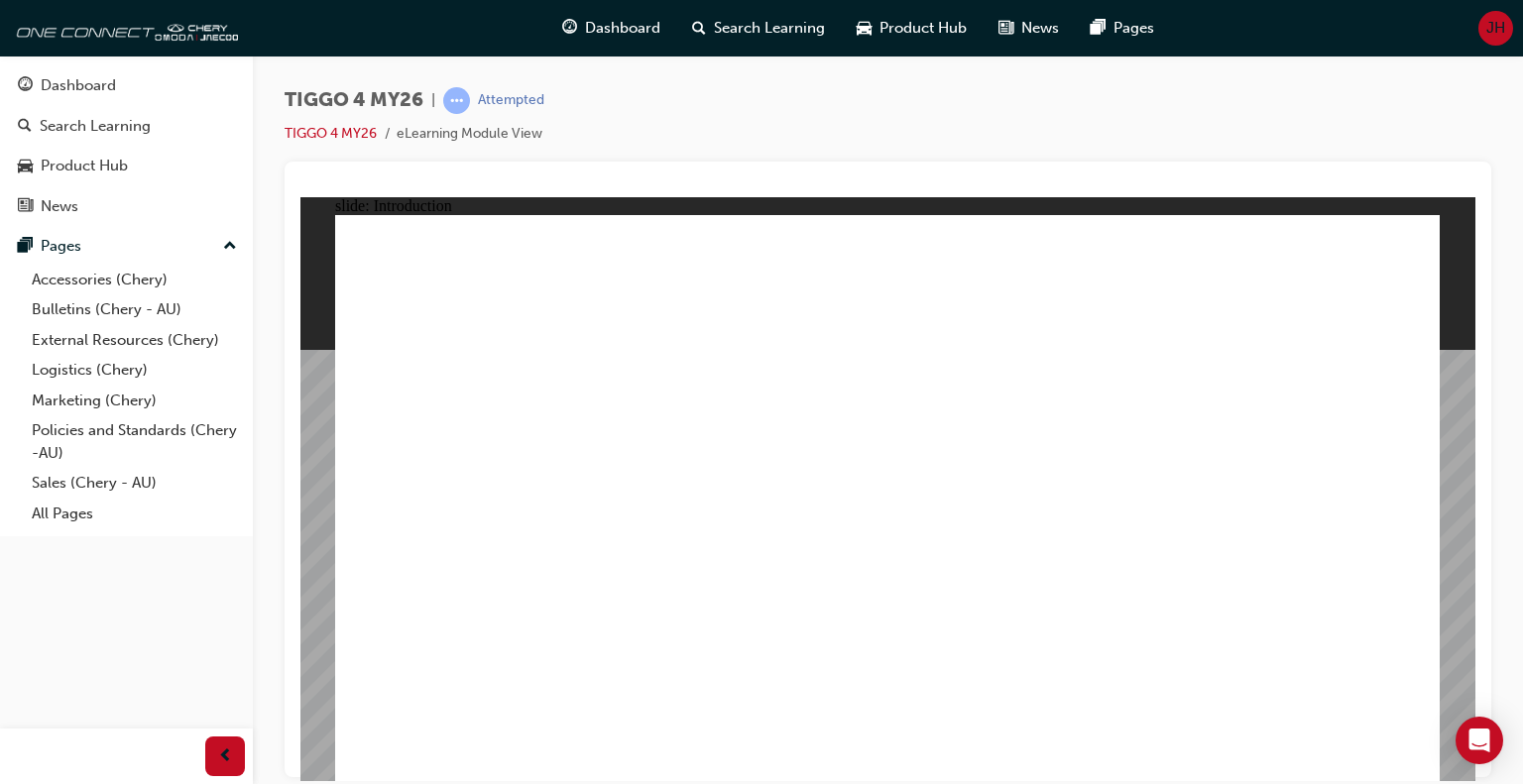 click 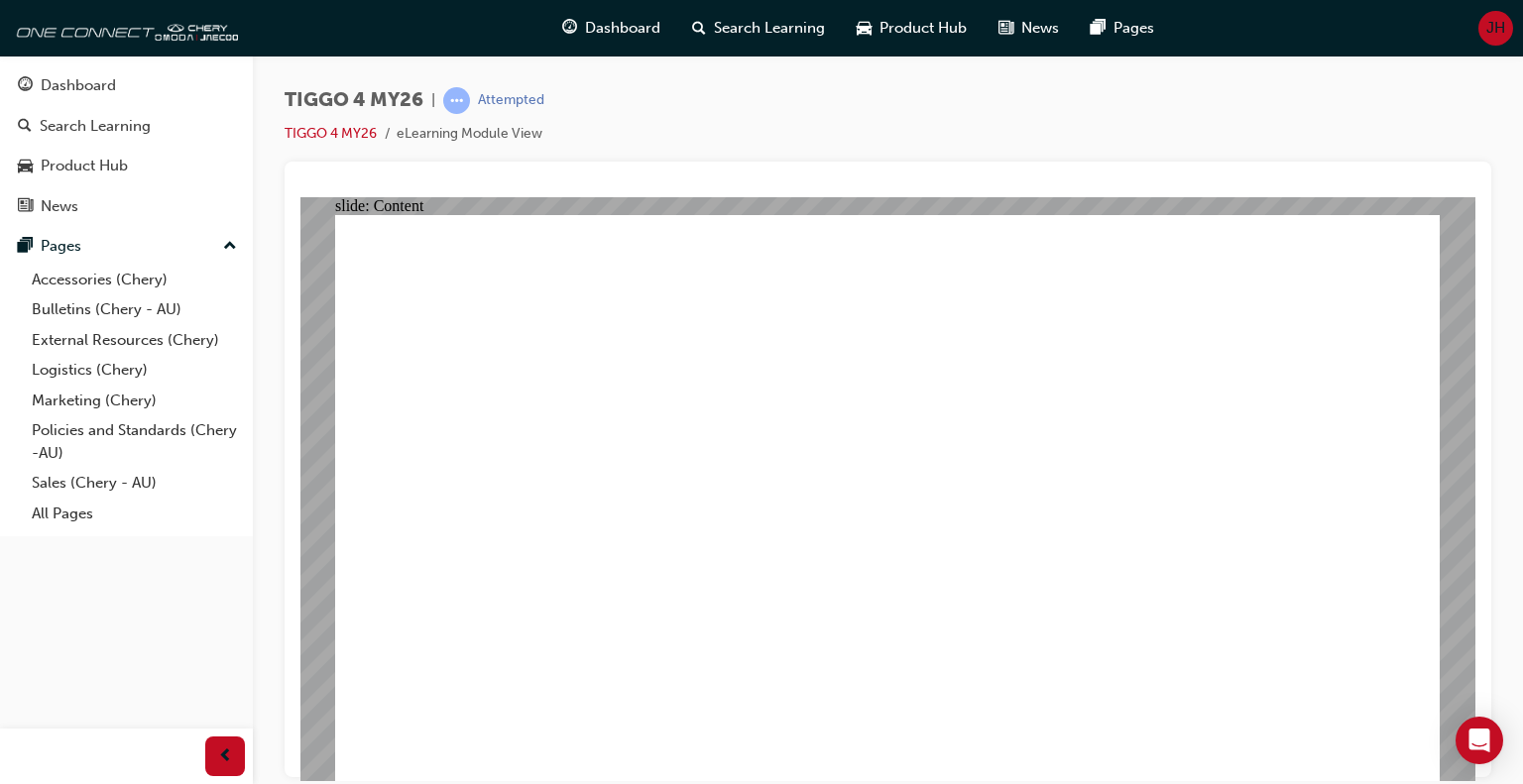 click 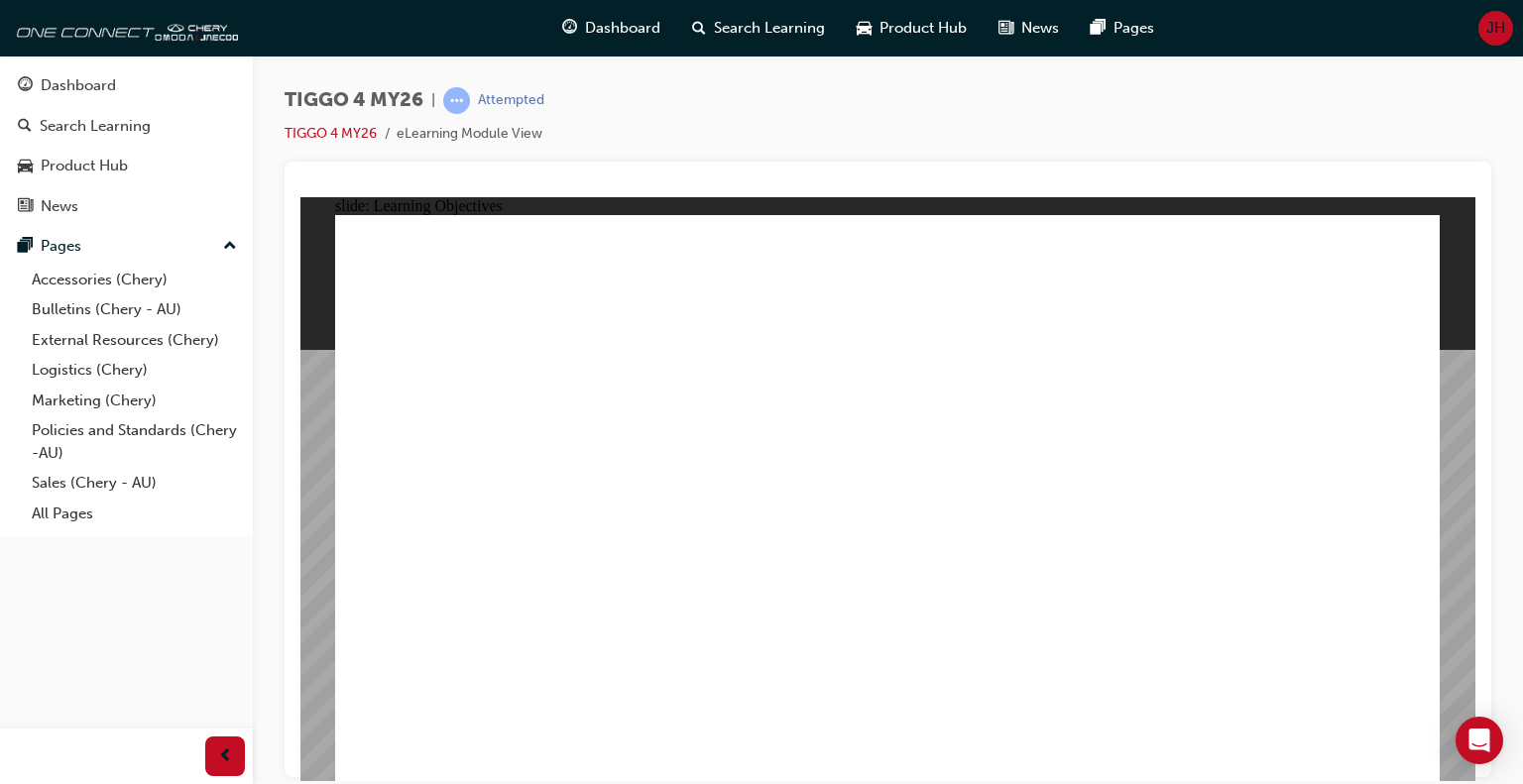 click 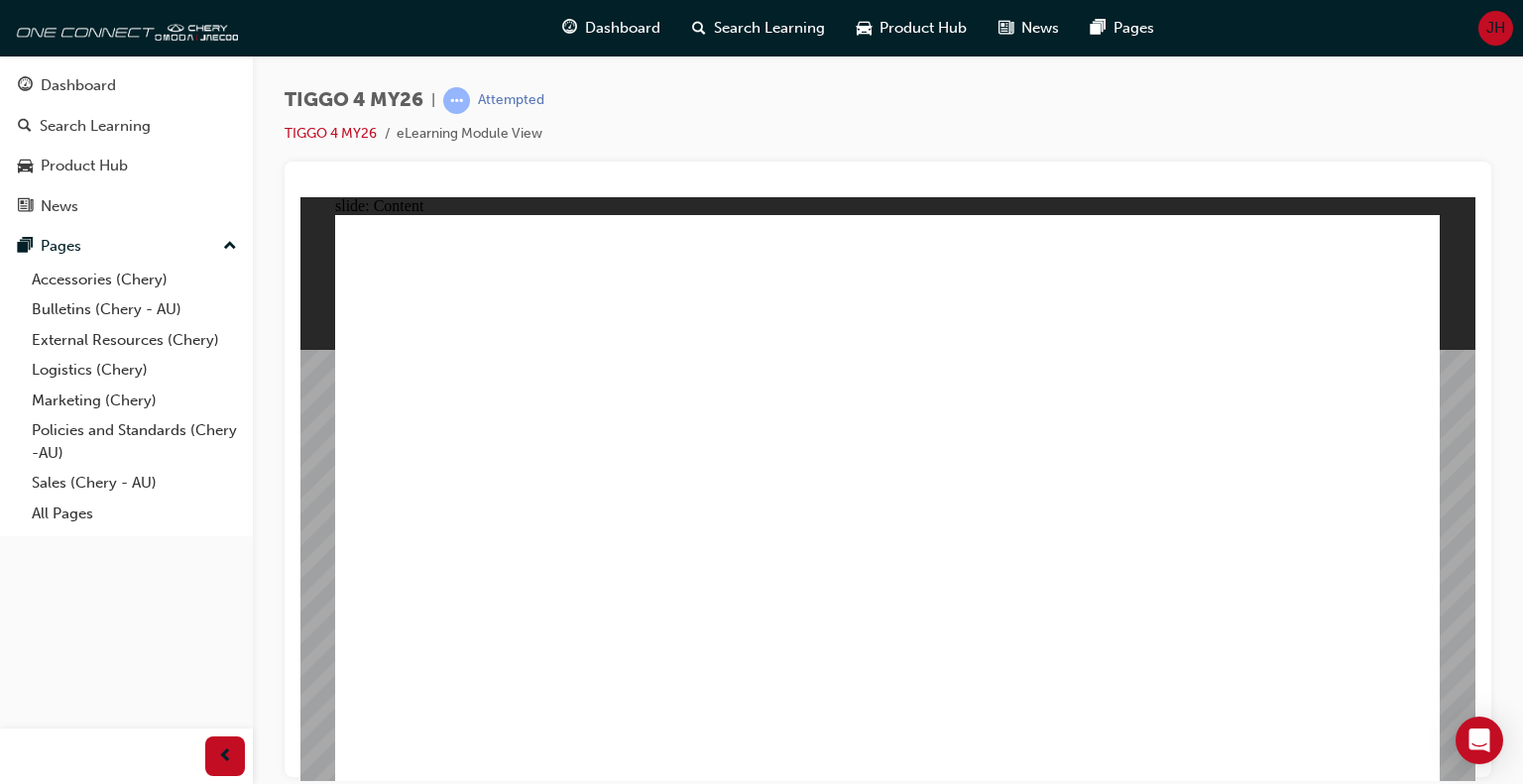 click 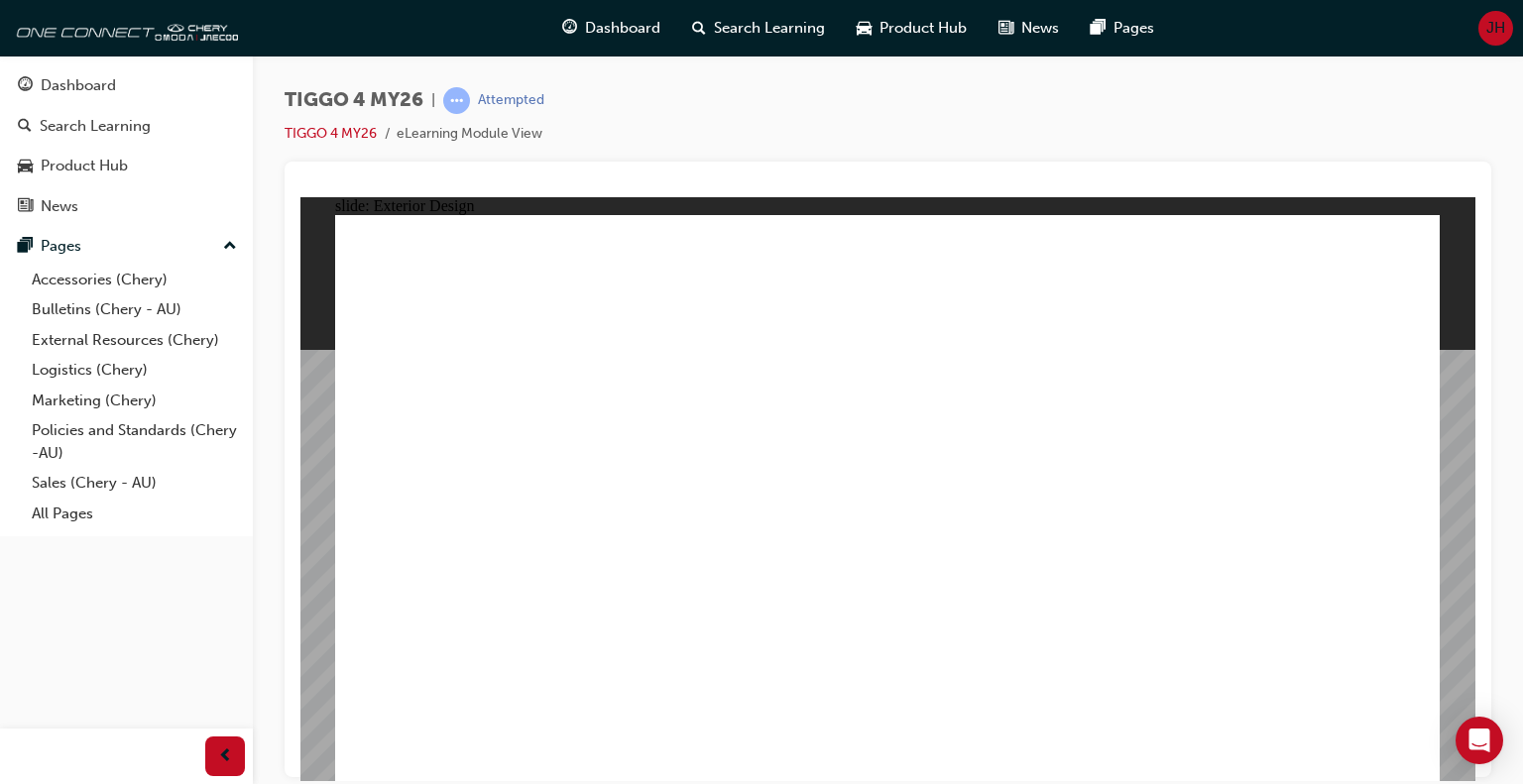 click 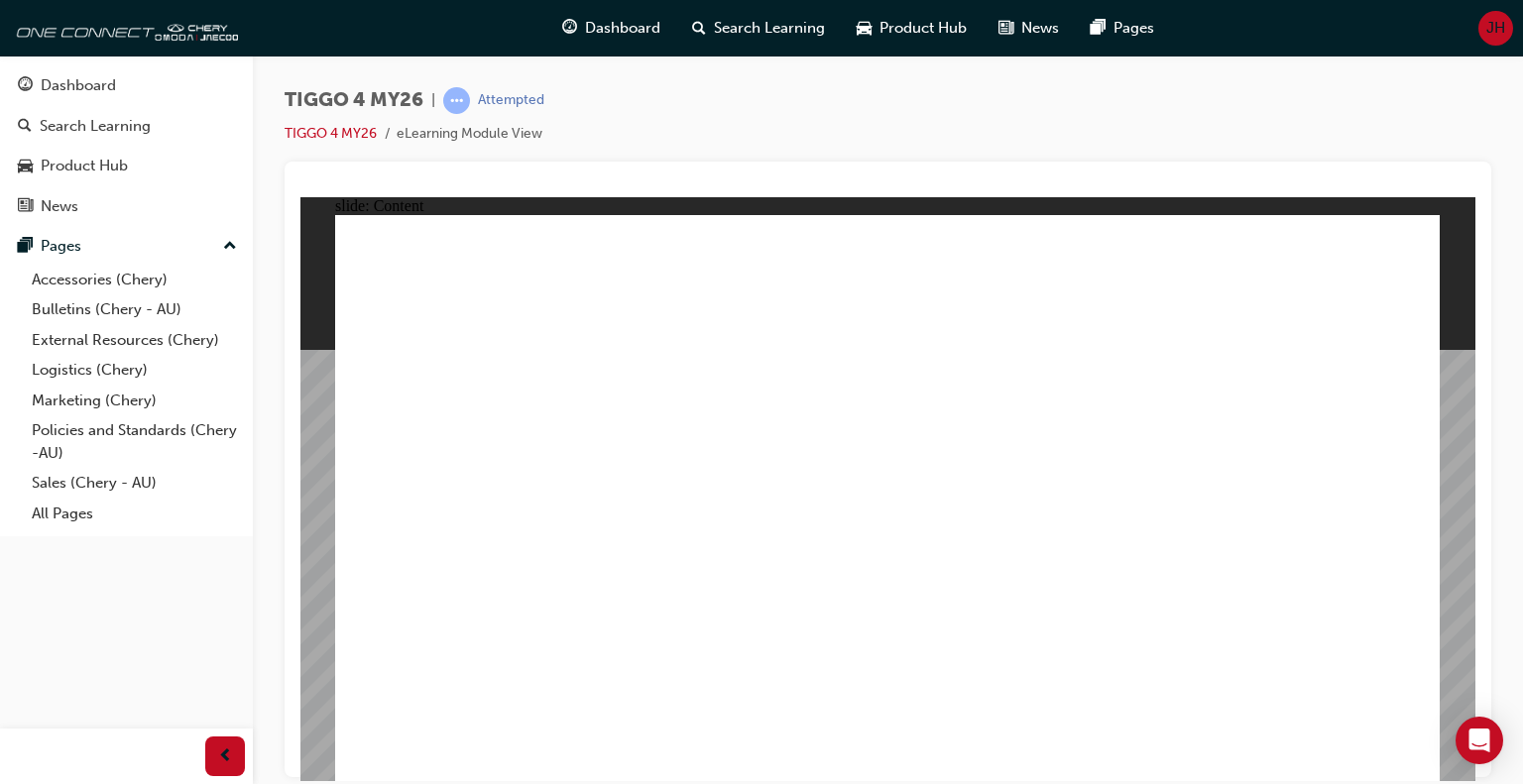 click 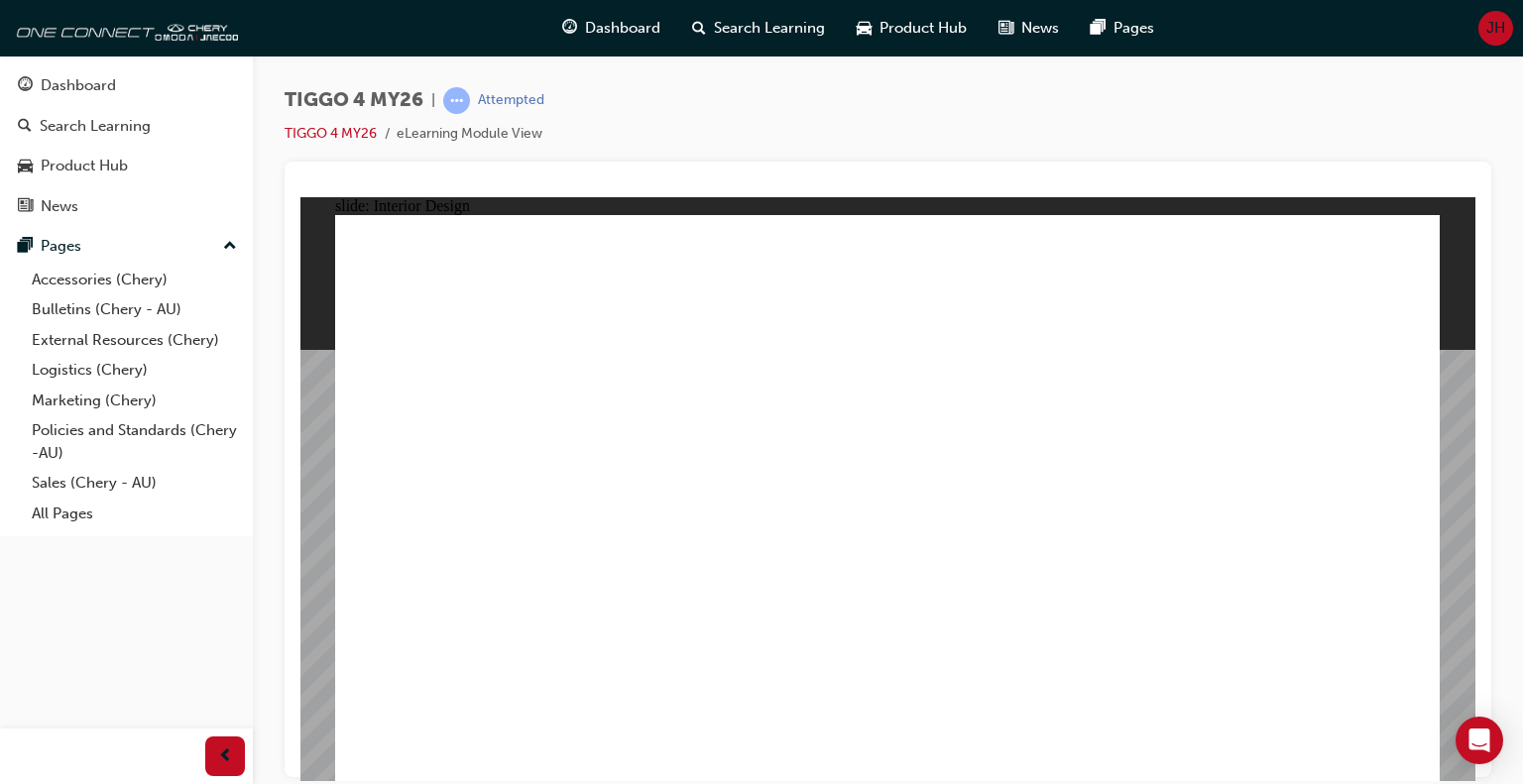 click 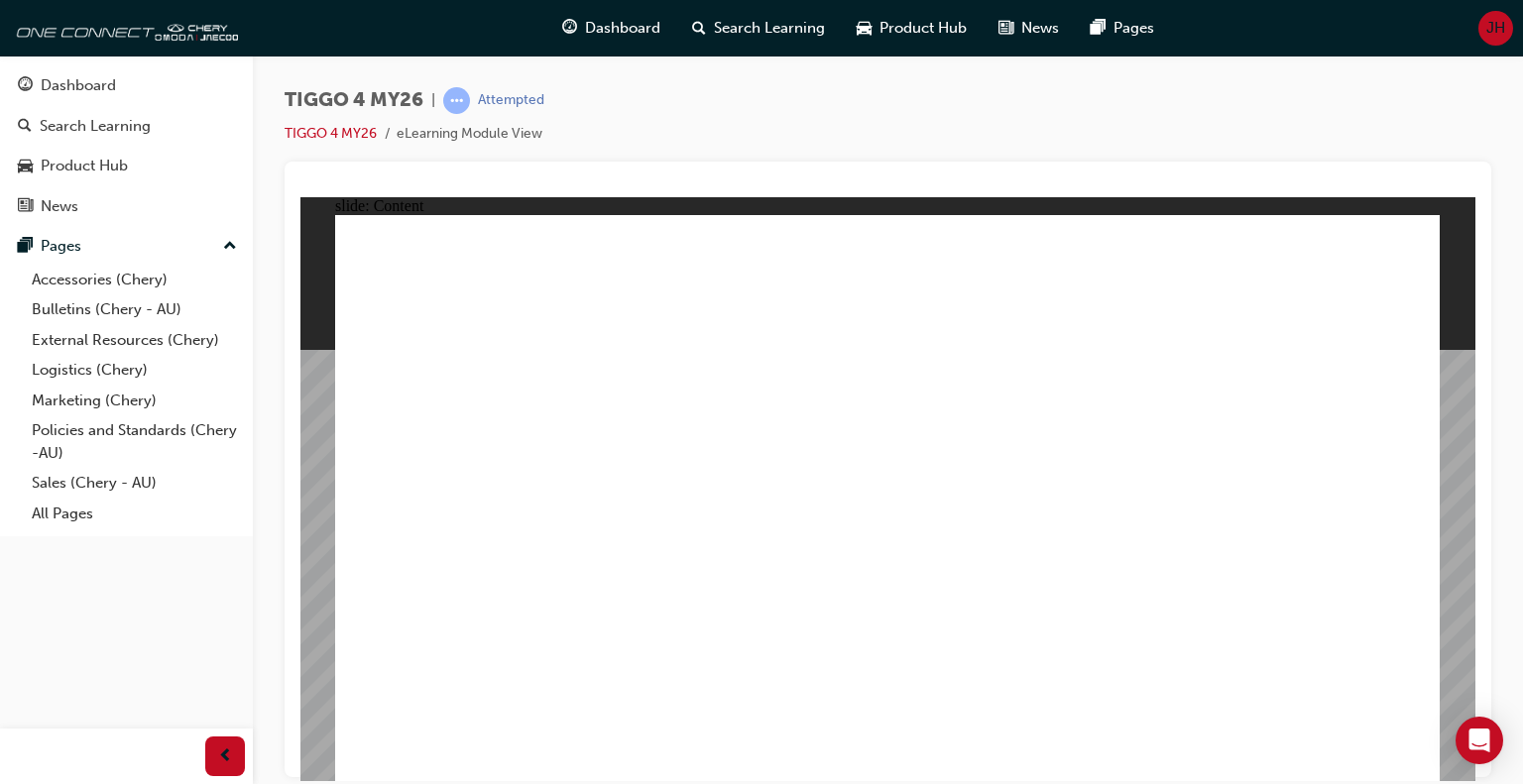 click 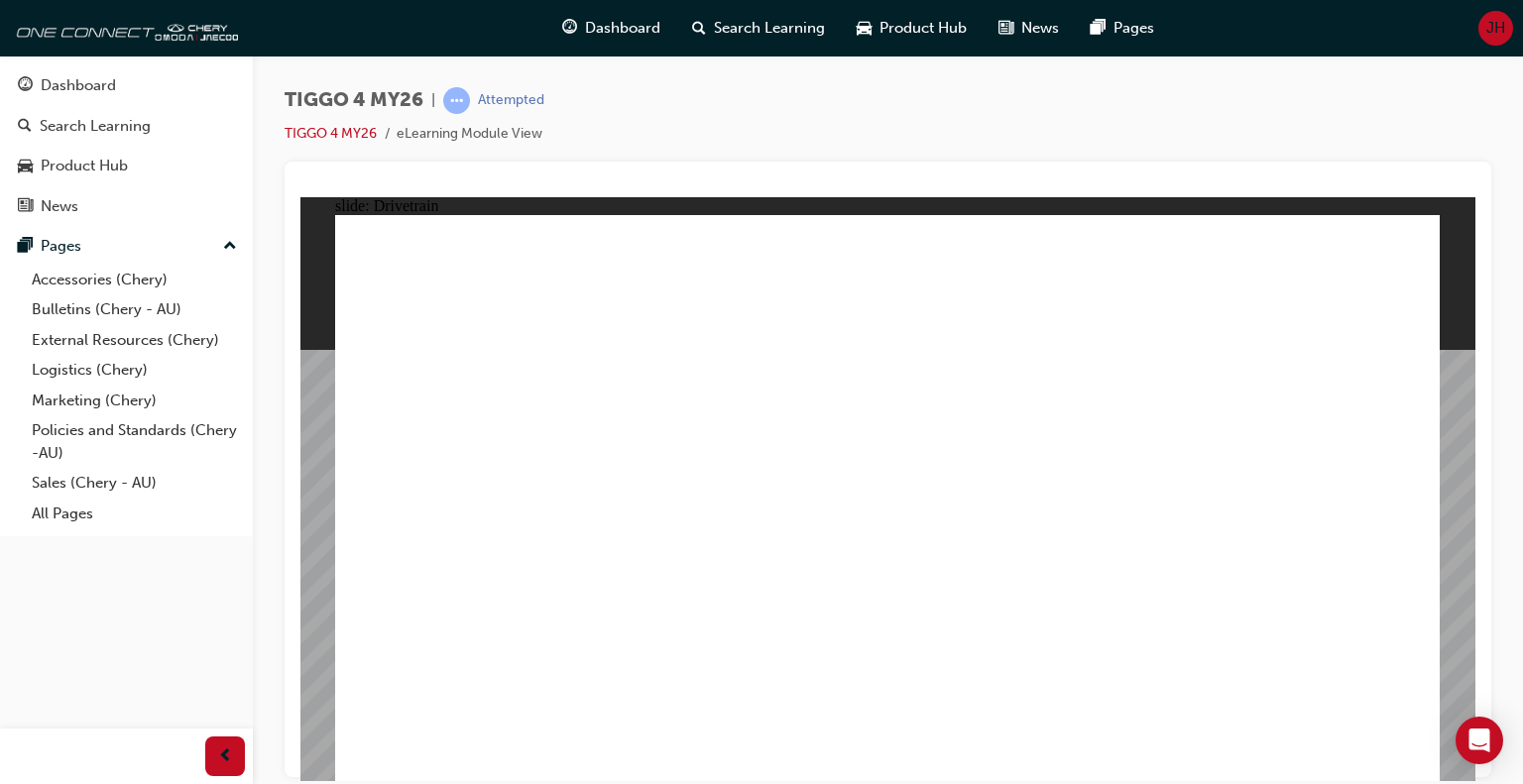 click 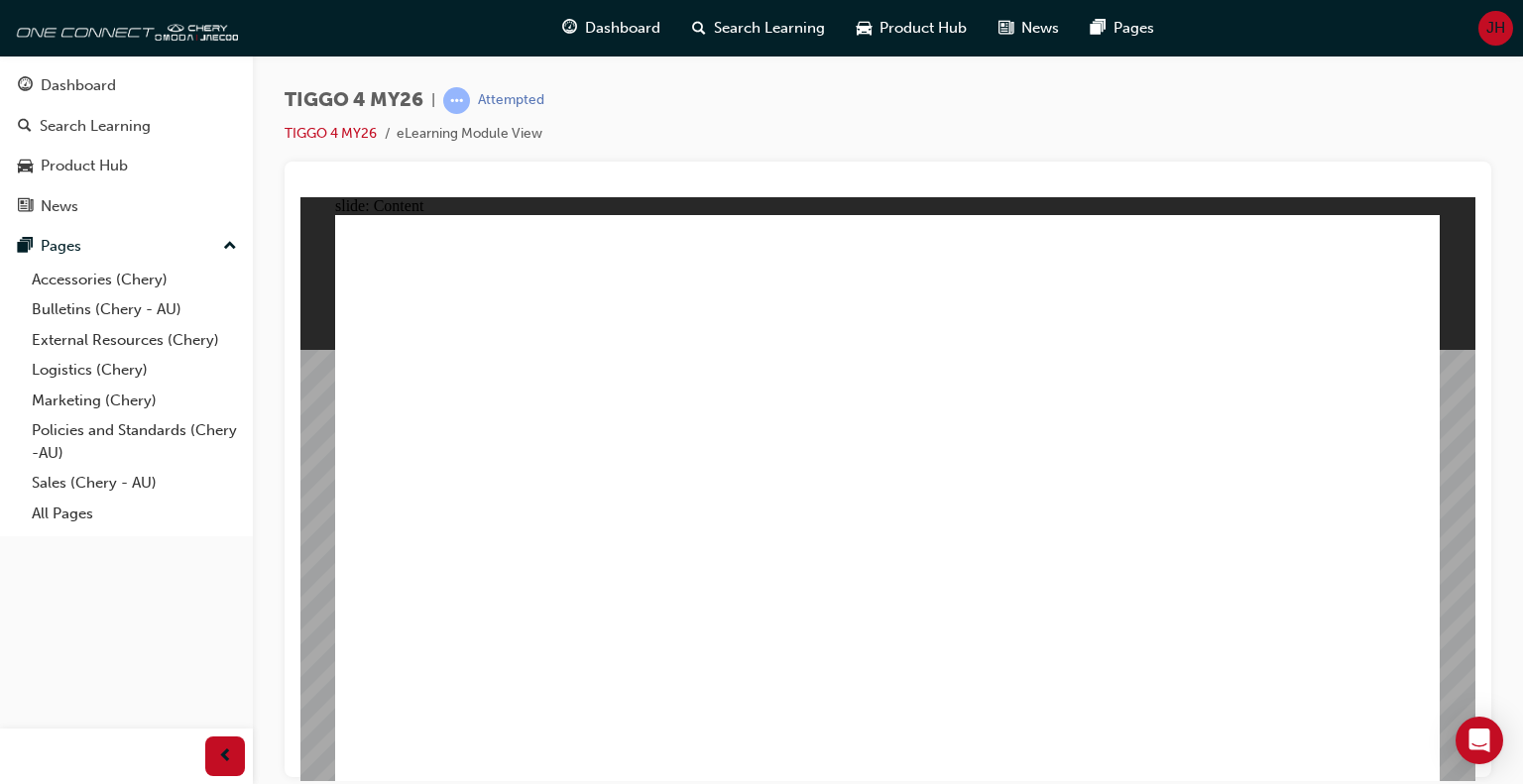 click 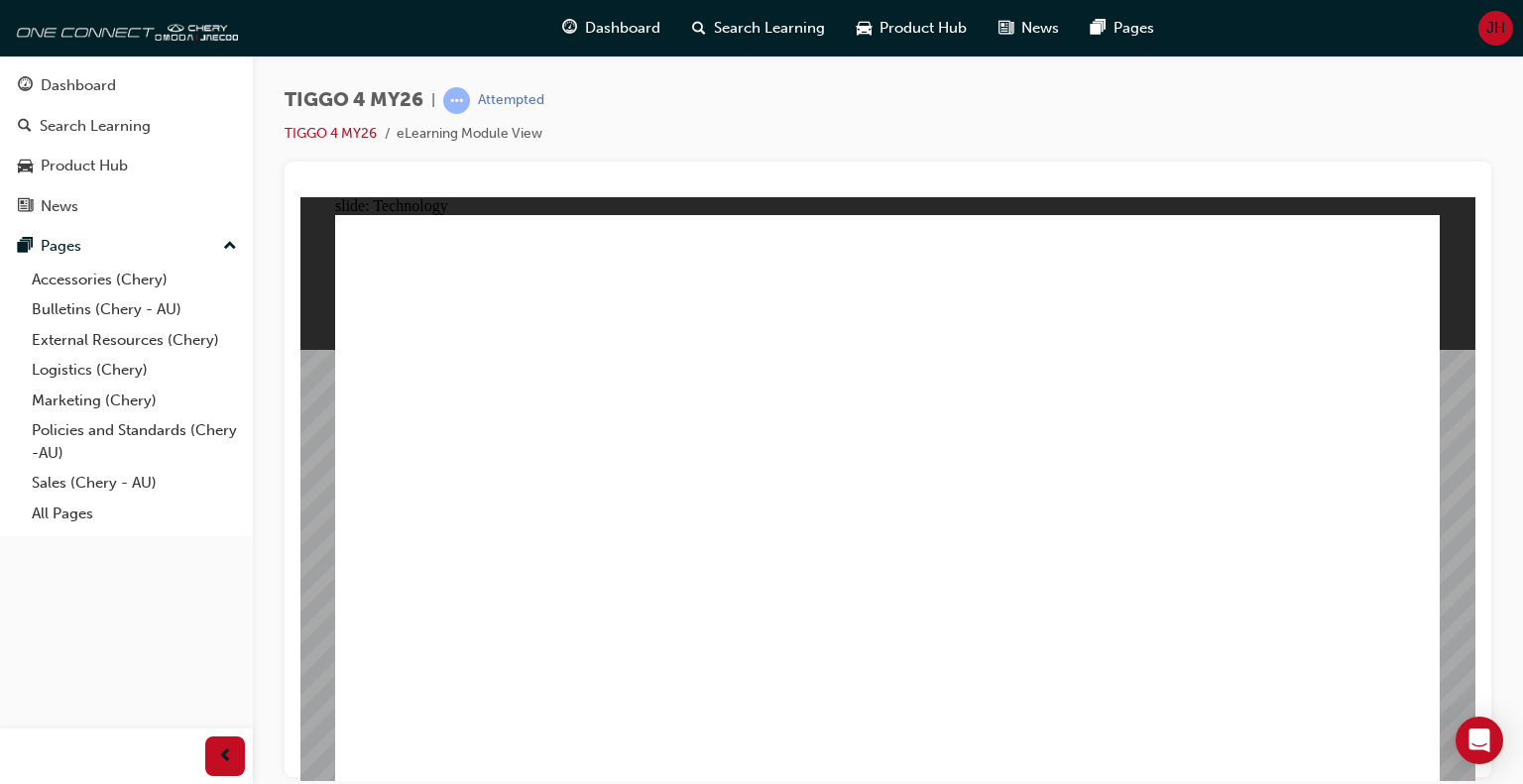click 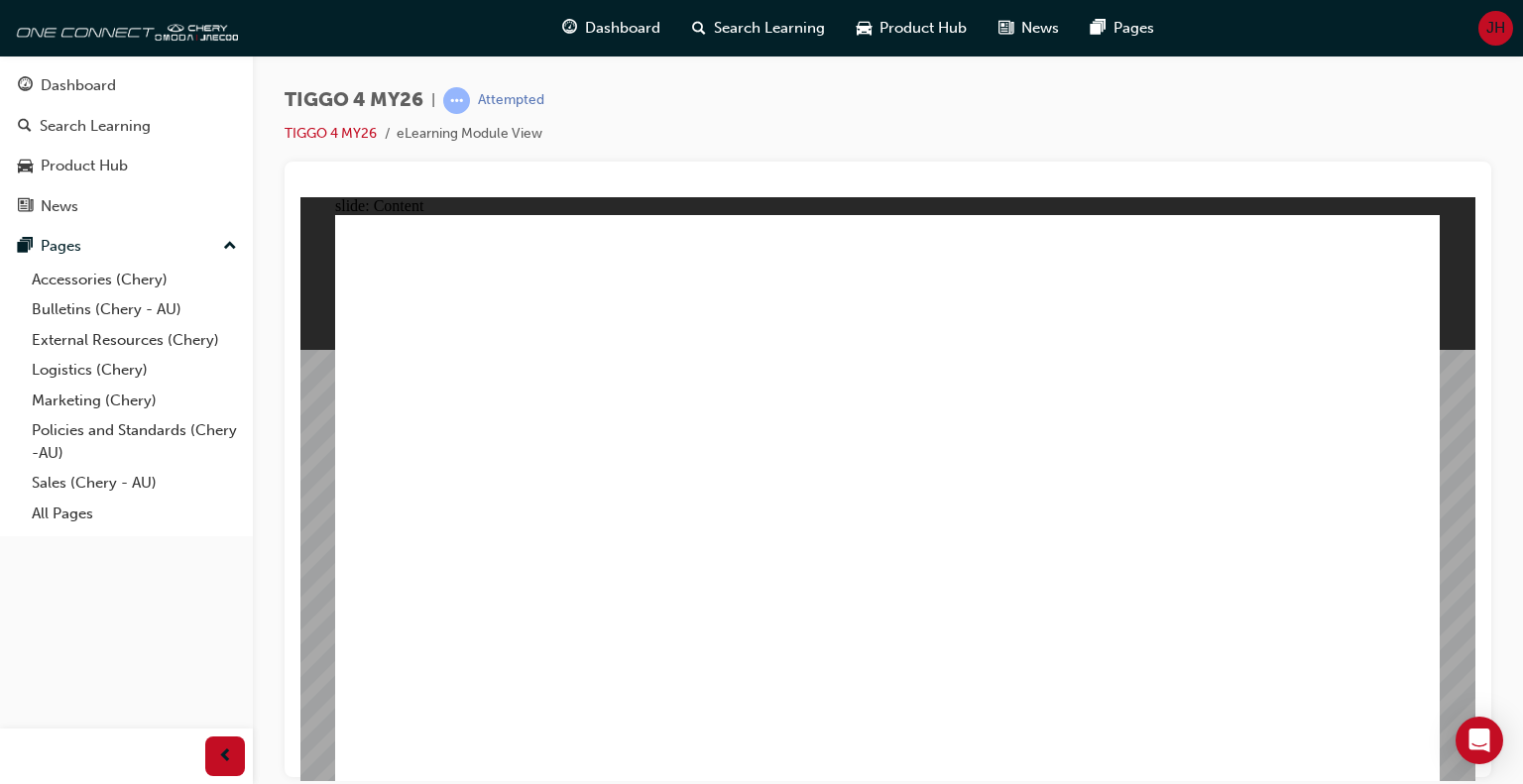 click 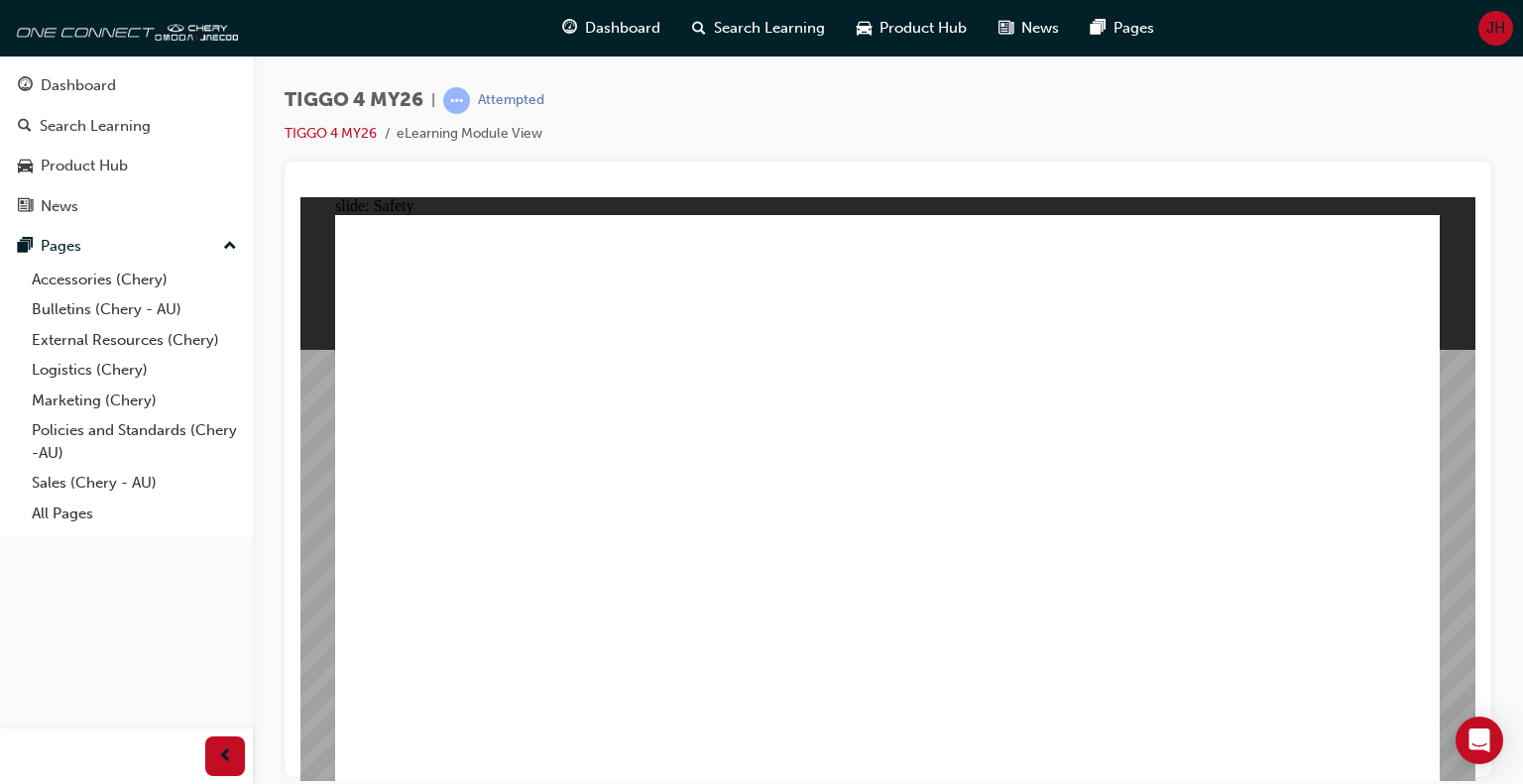 click 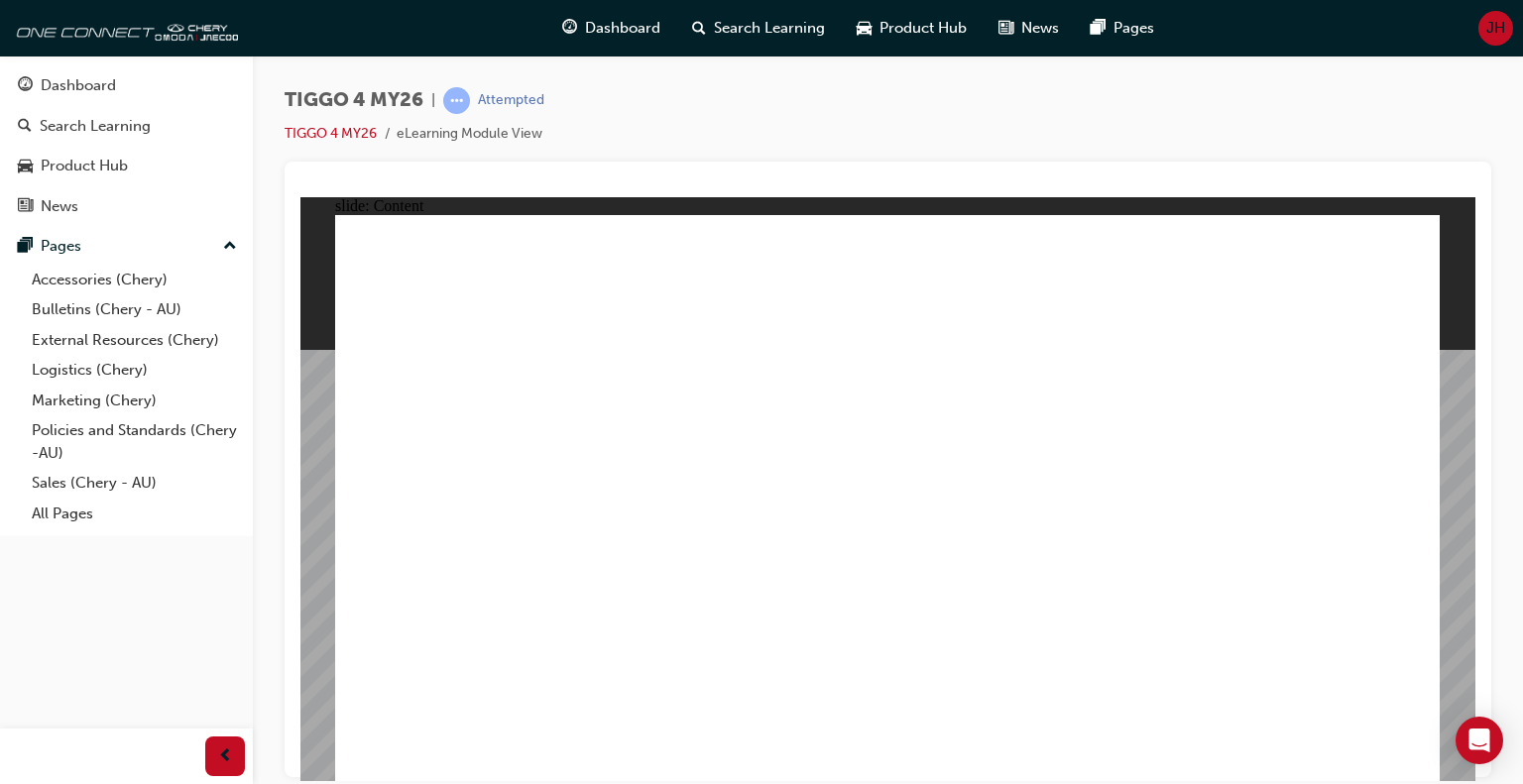click 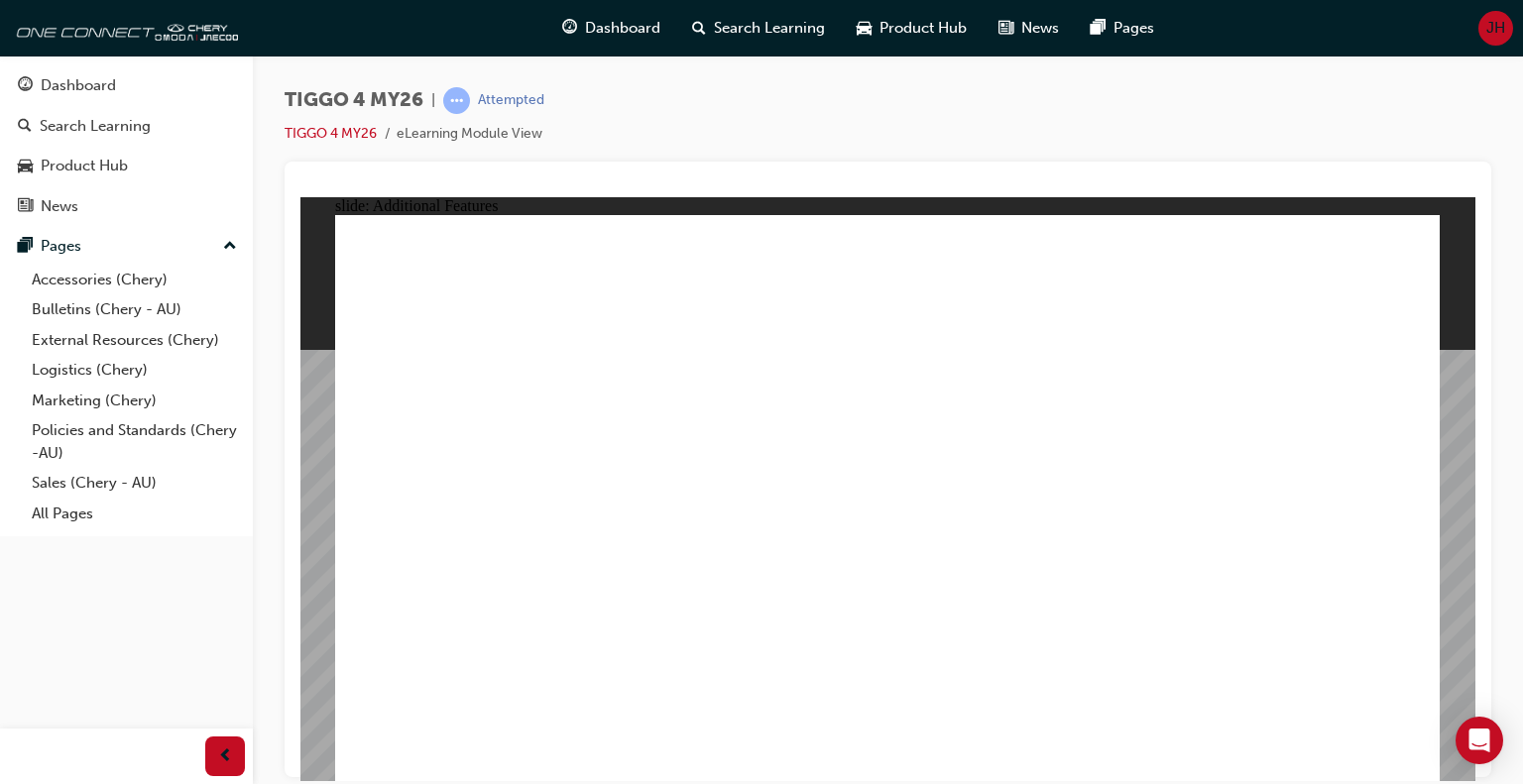 click 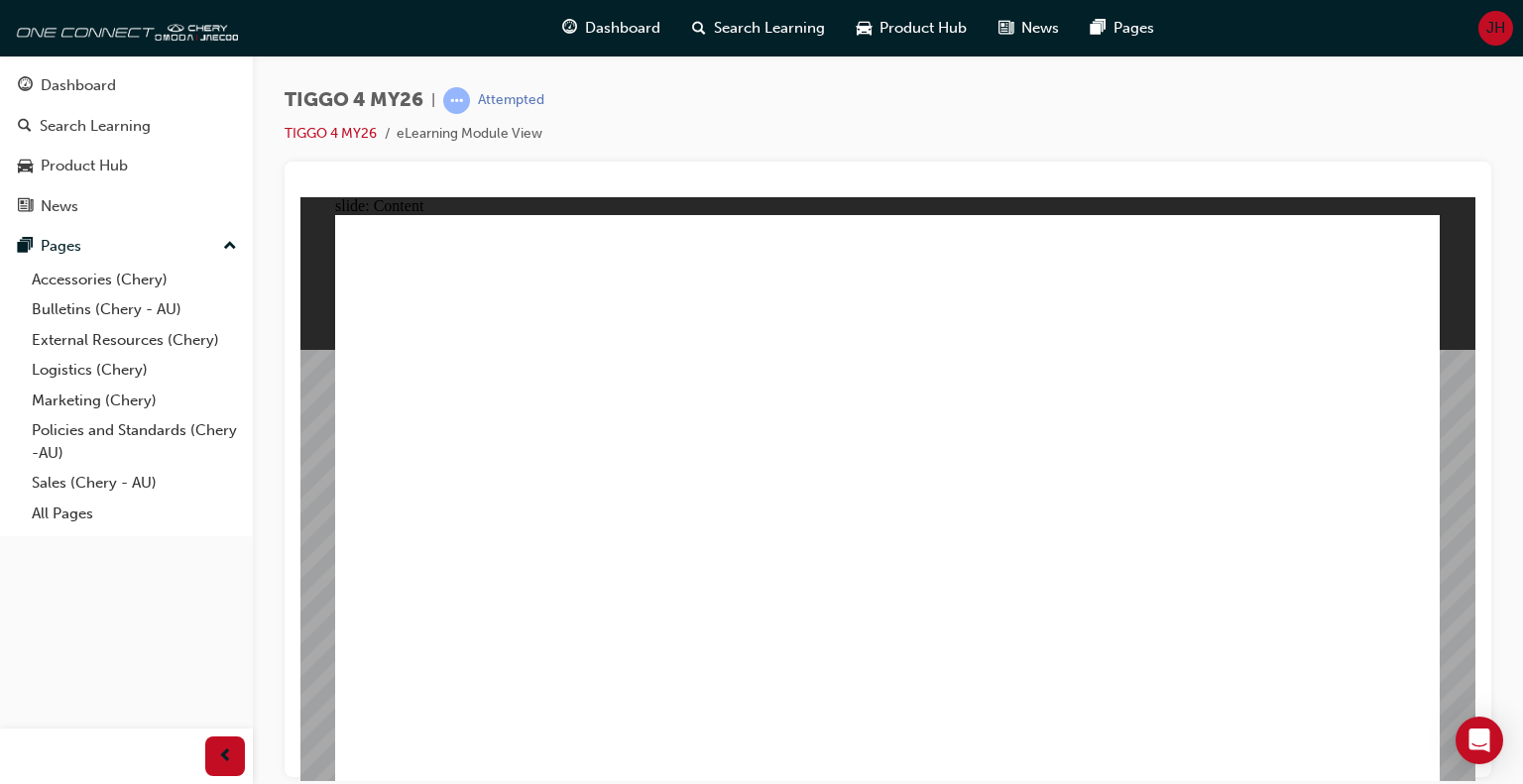 click 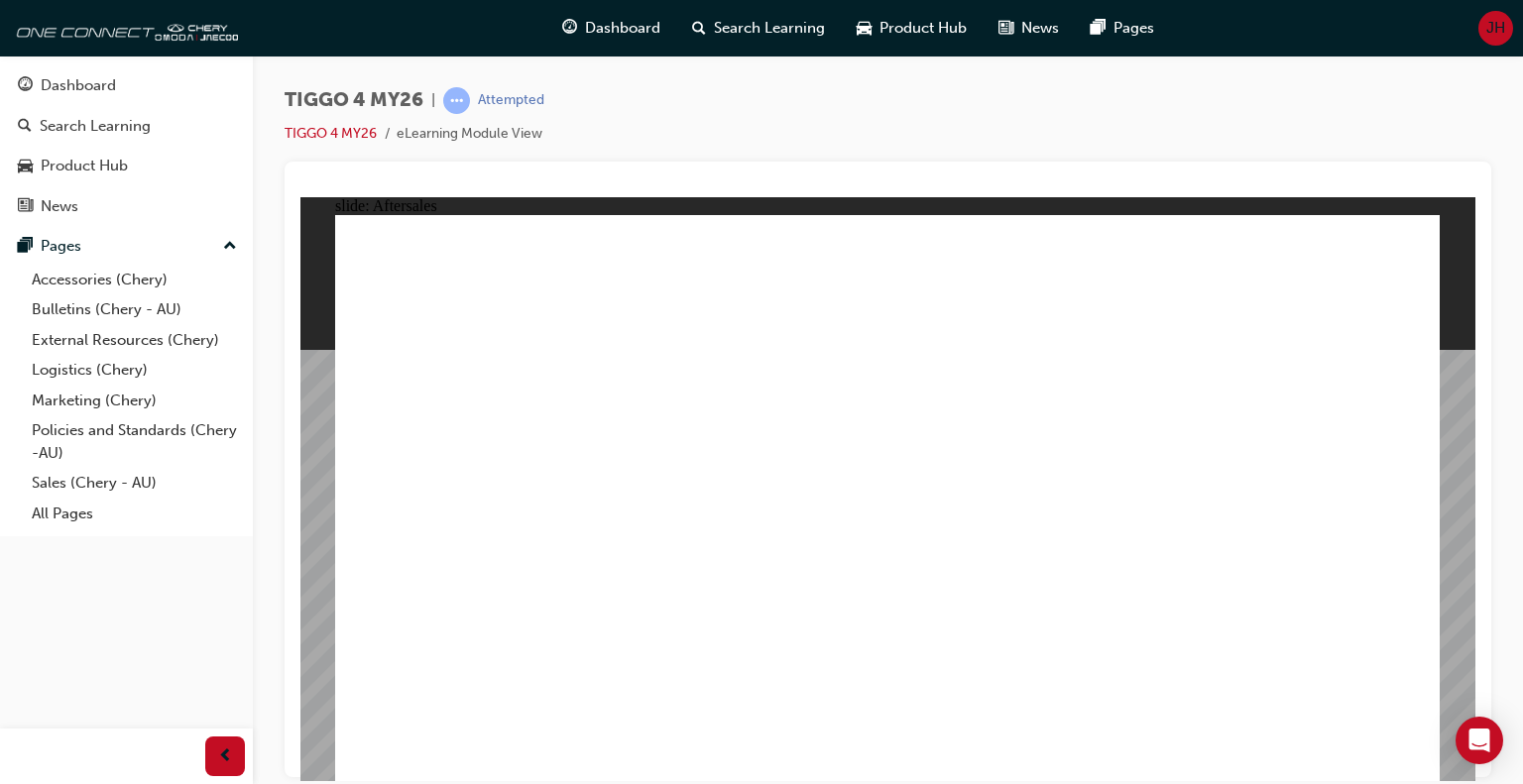 click 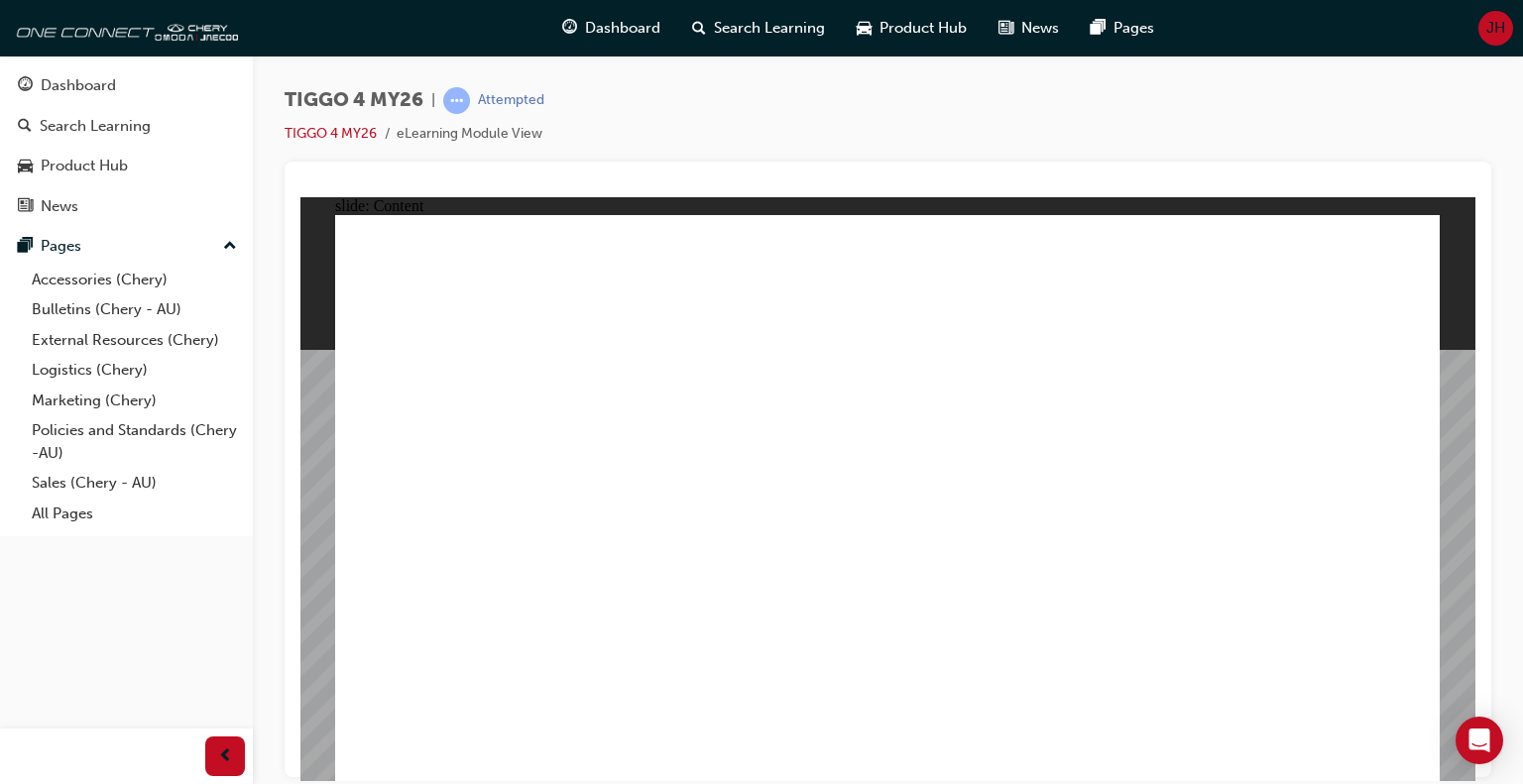 click 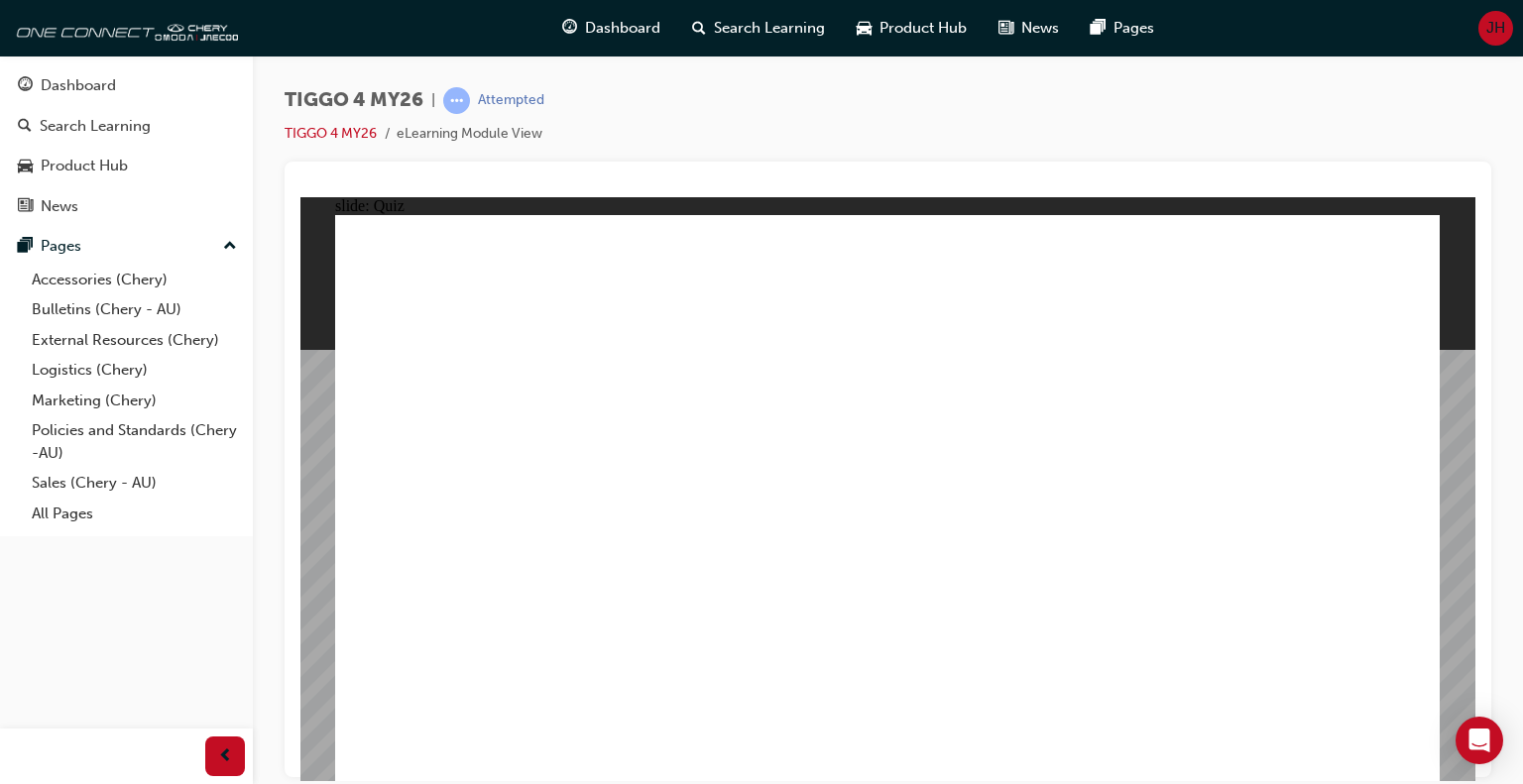 click 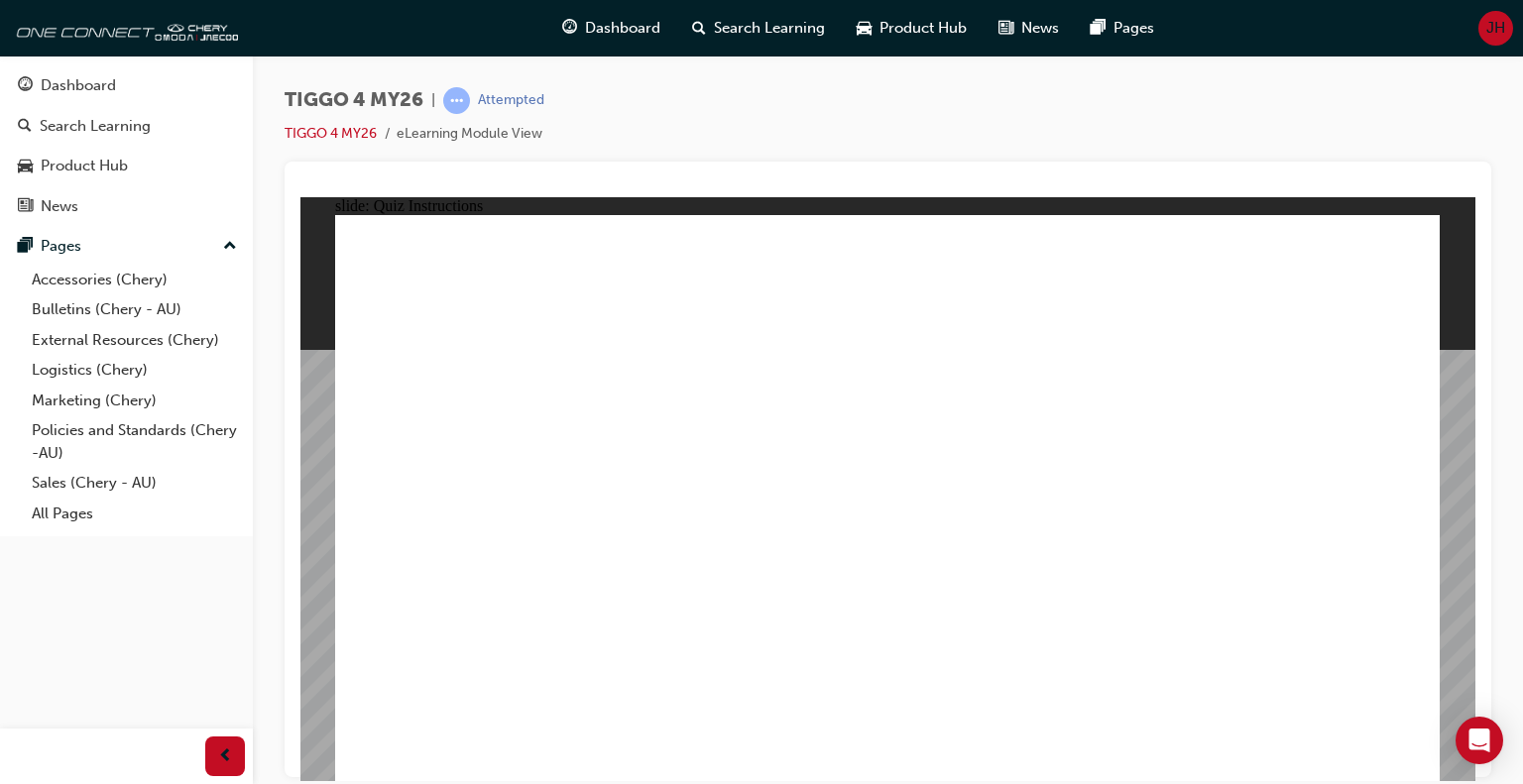 click 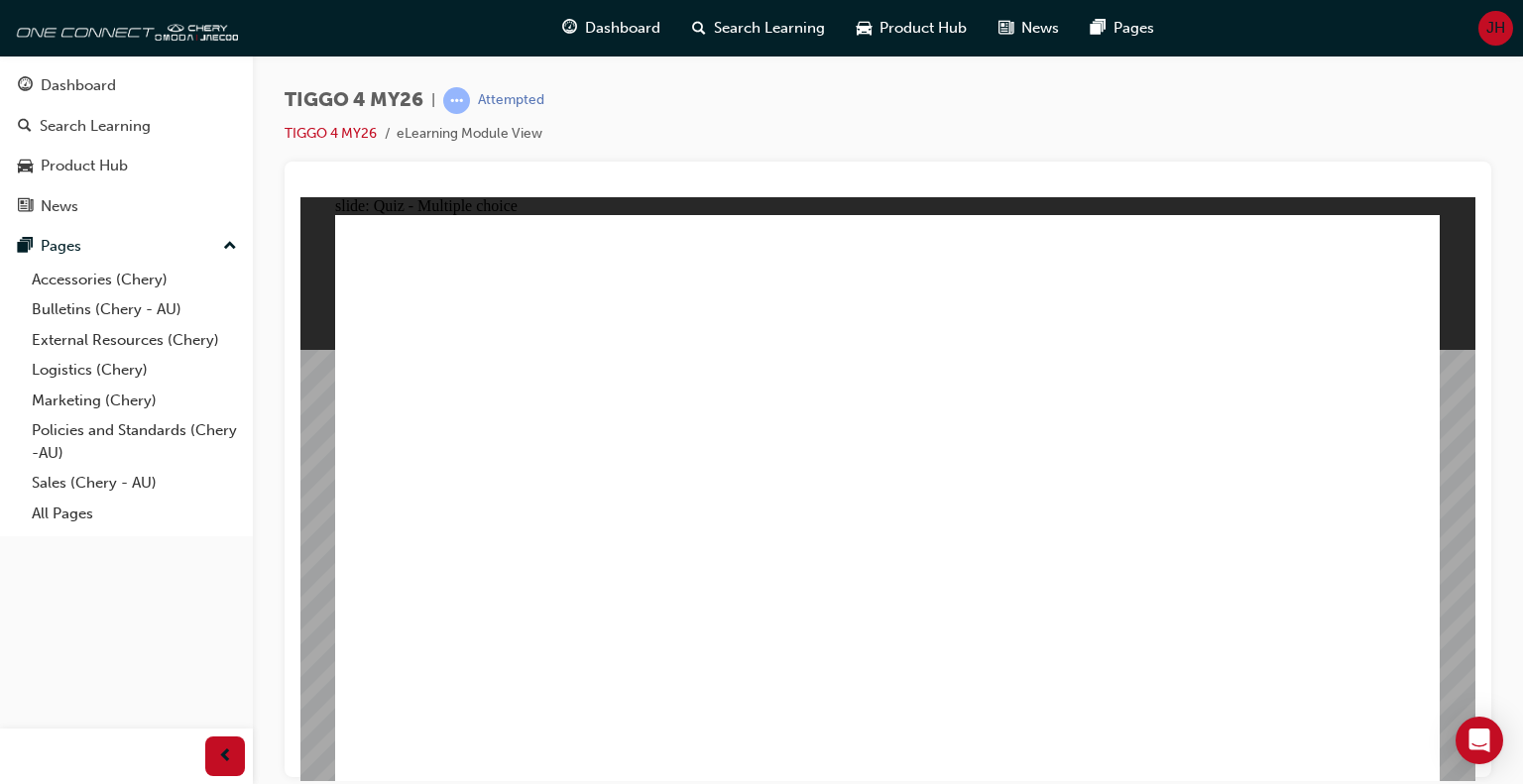 click 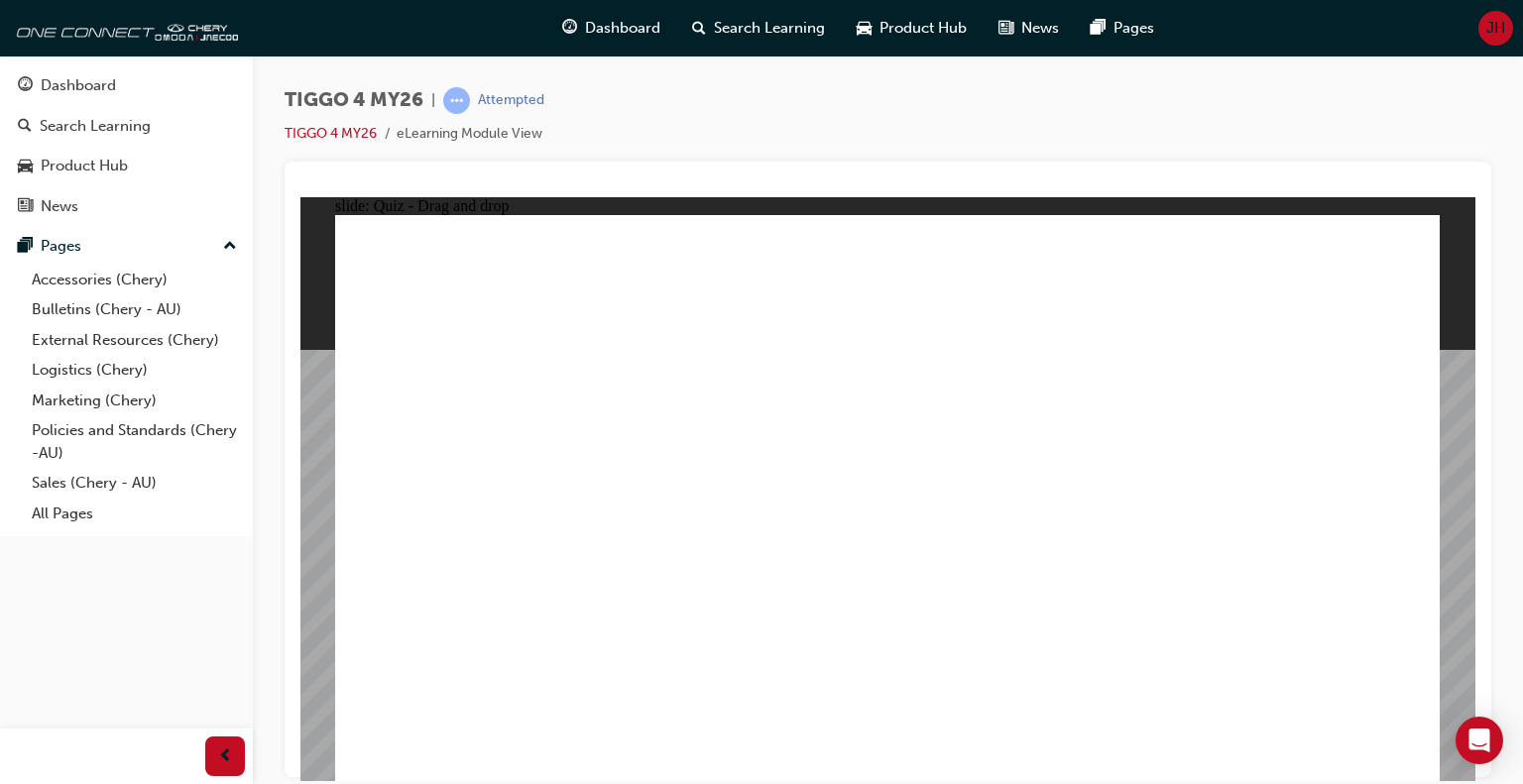 drag, startPoint x: 1111, startPoint y: 395, endPoint x: 479, endPoint y: 620, distance: 670.8569 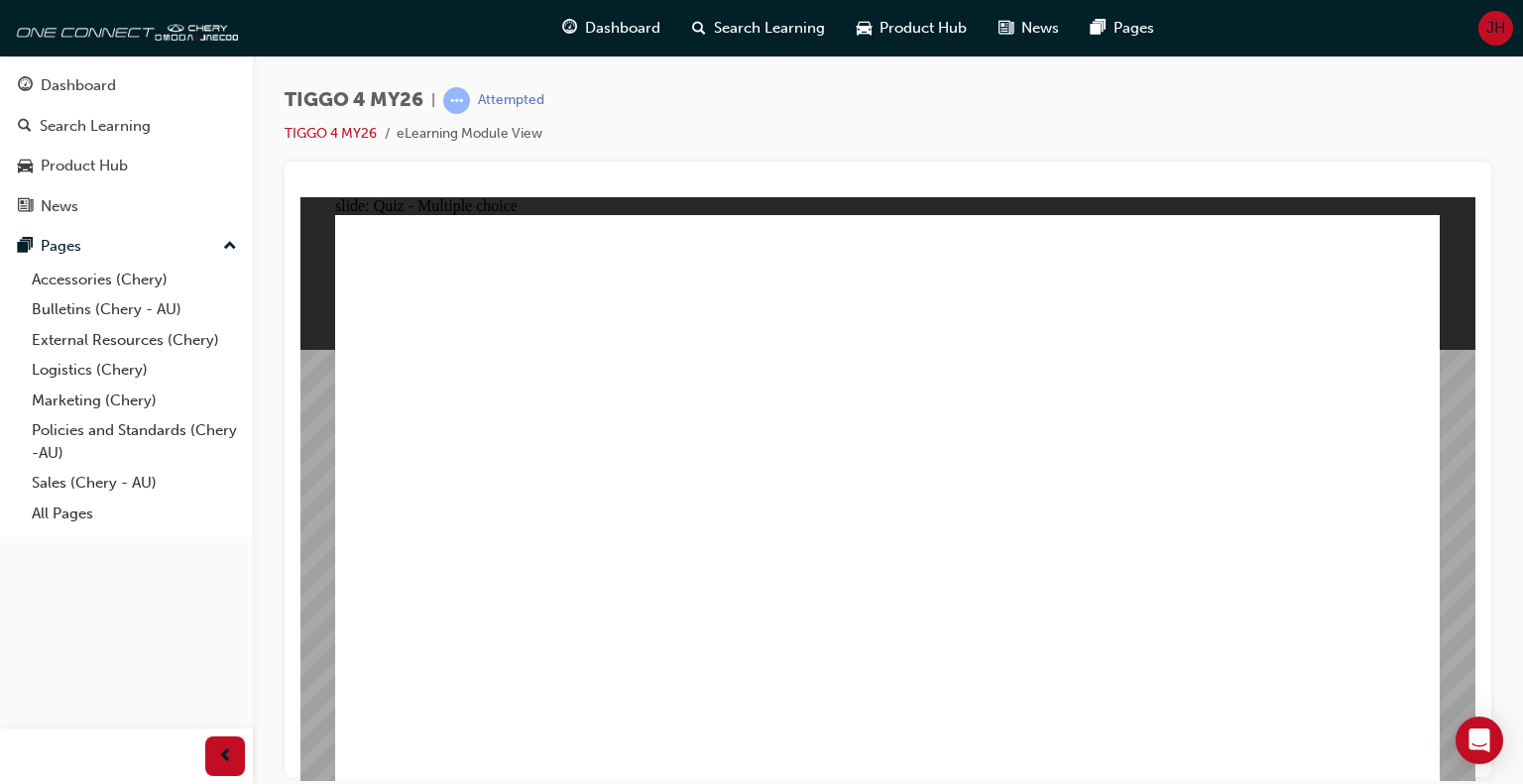 click 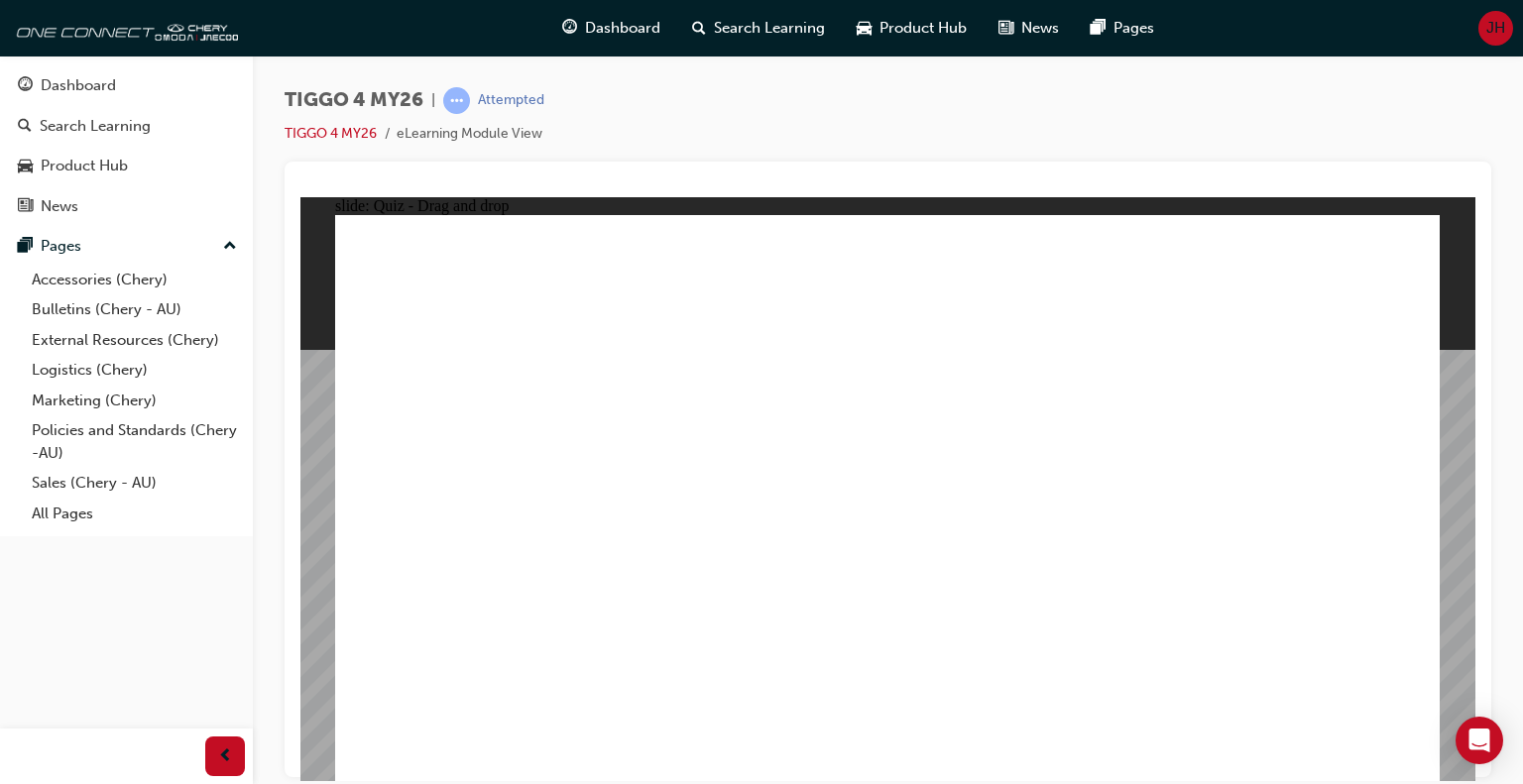 click 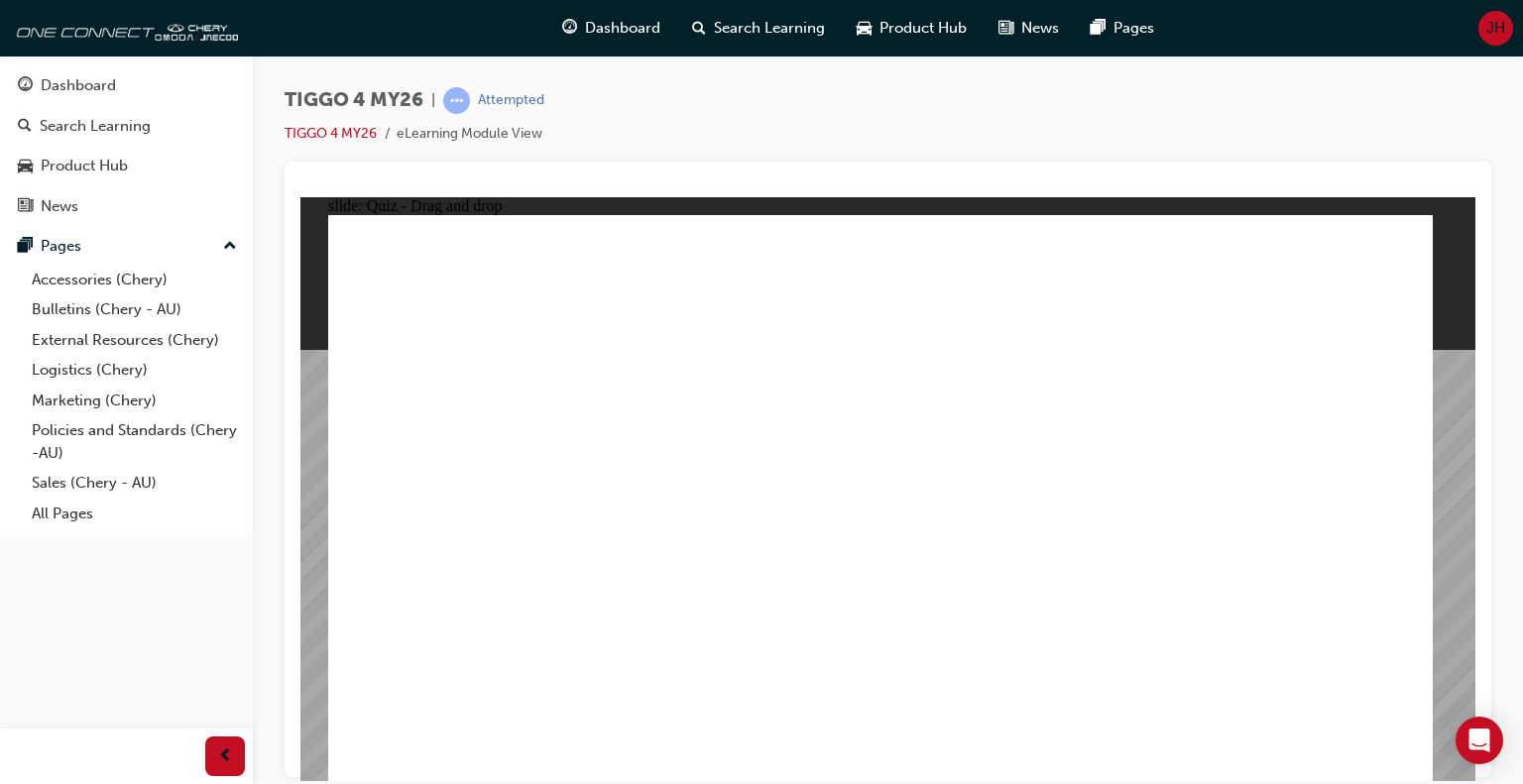 click 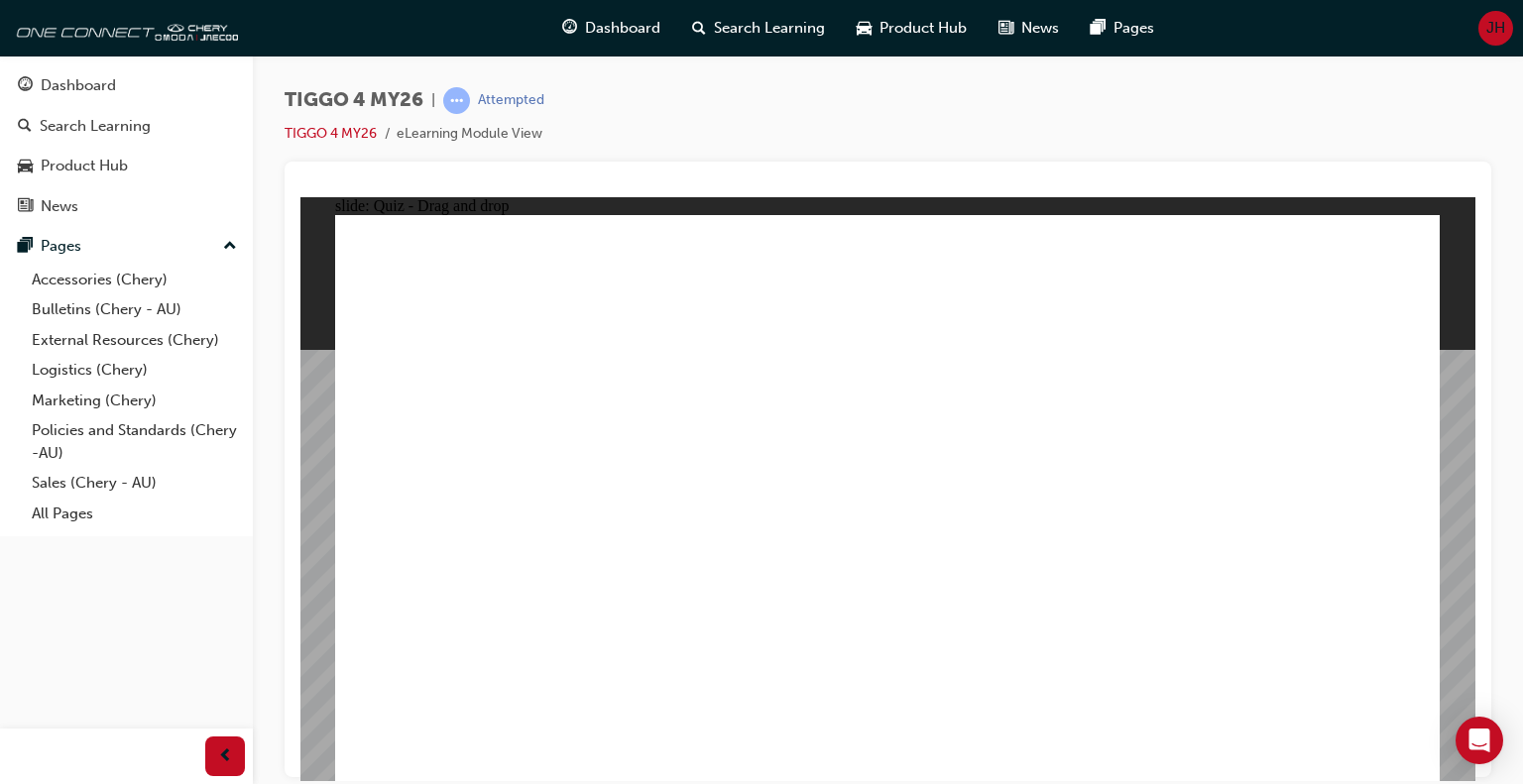 click 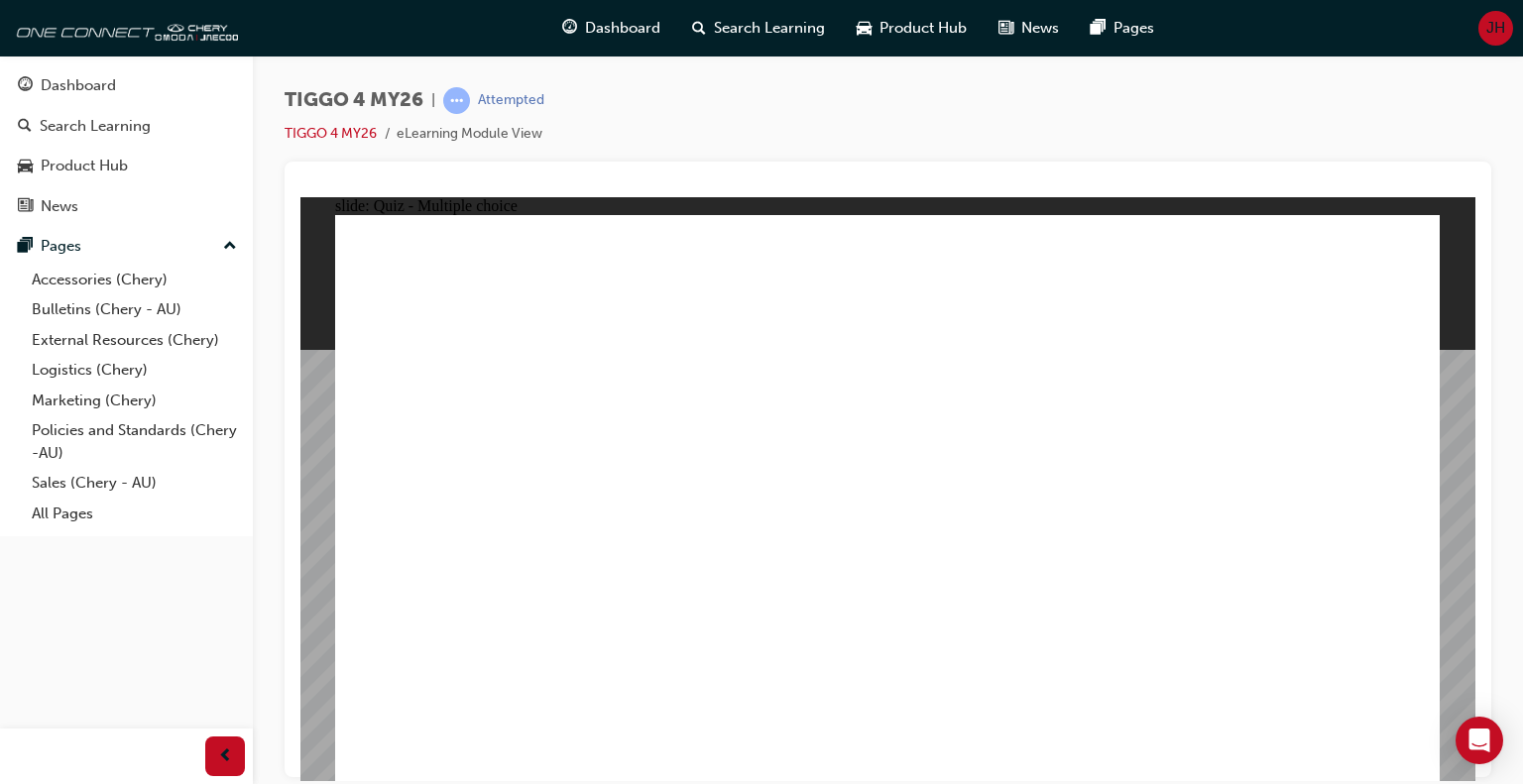 click 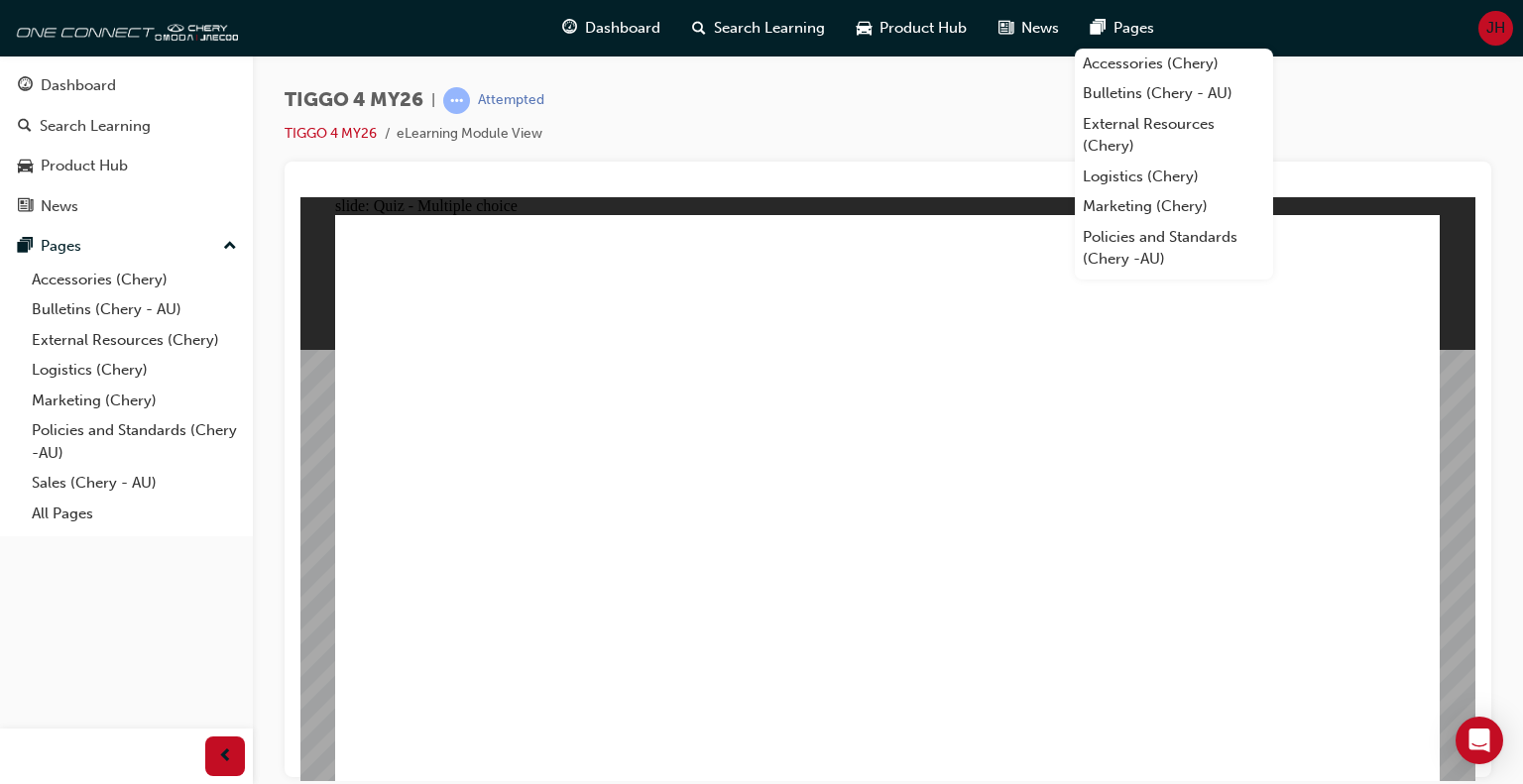 click 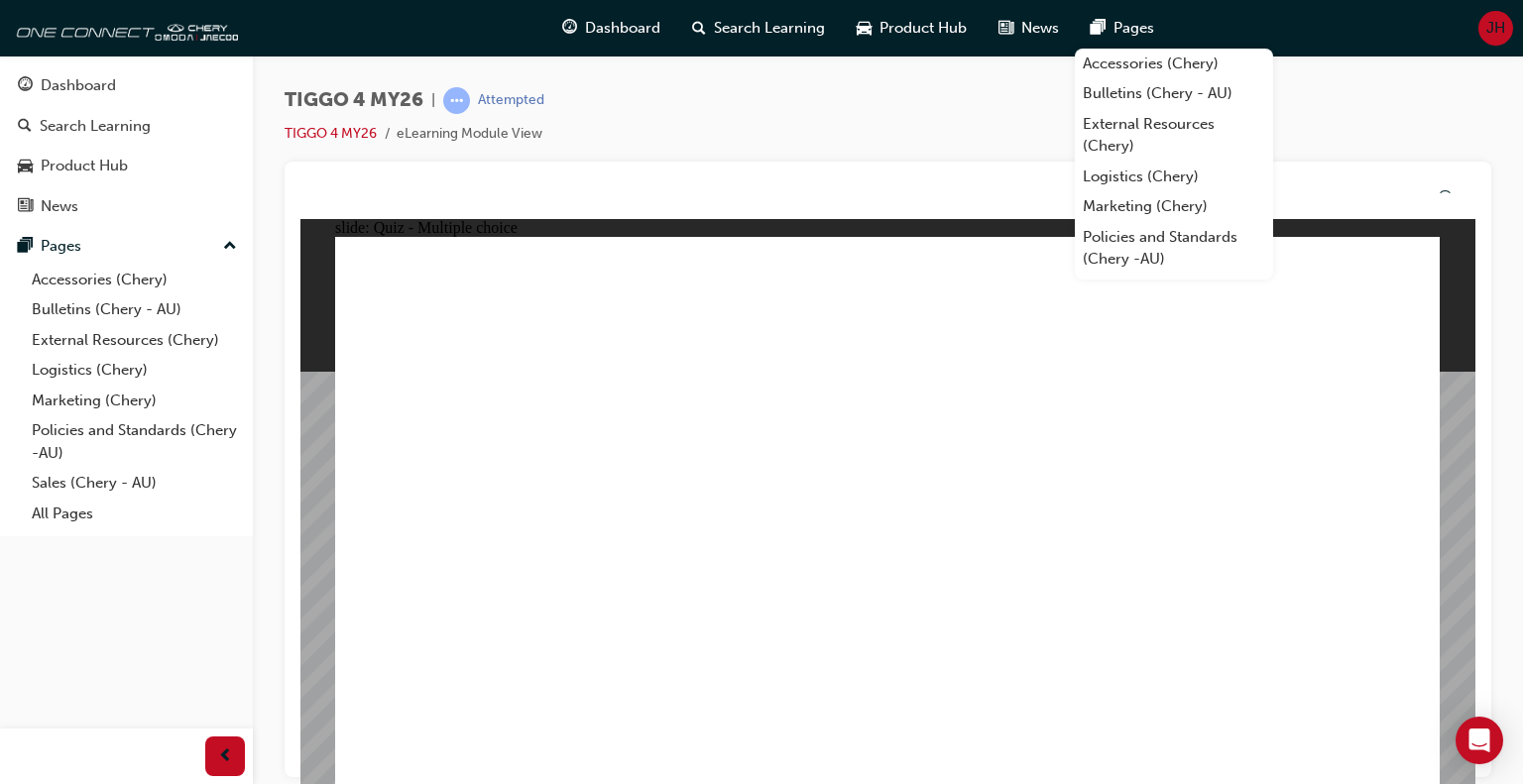 click 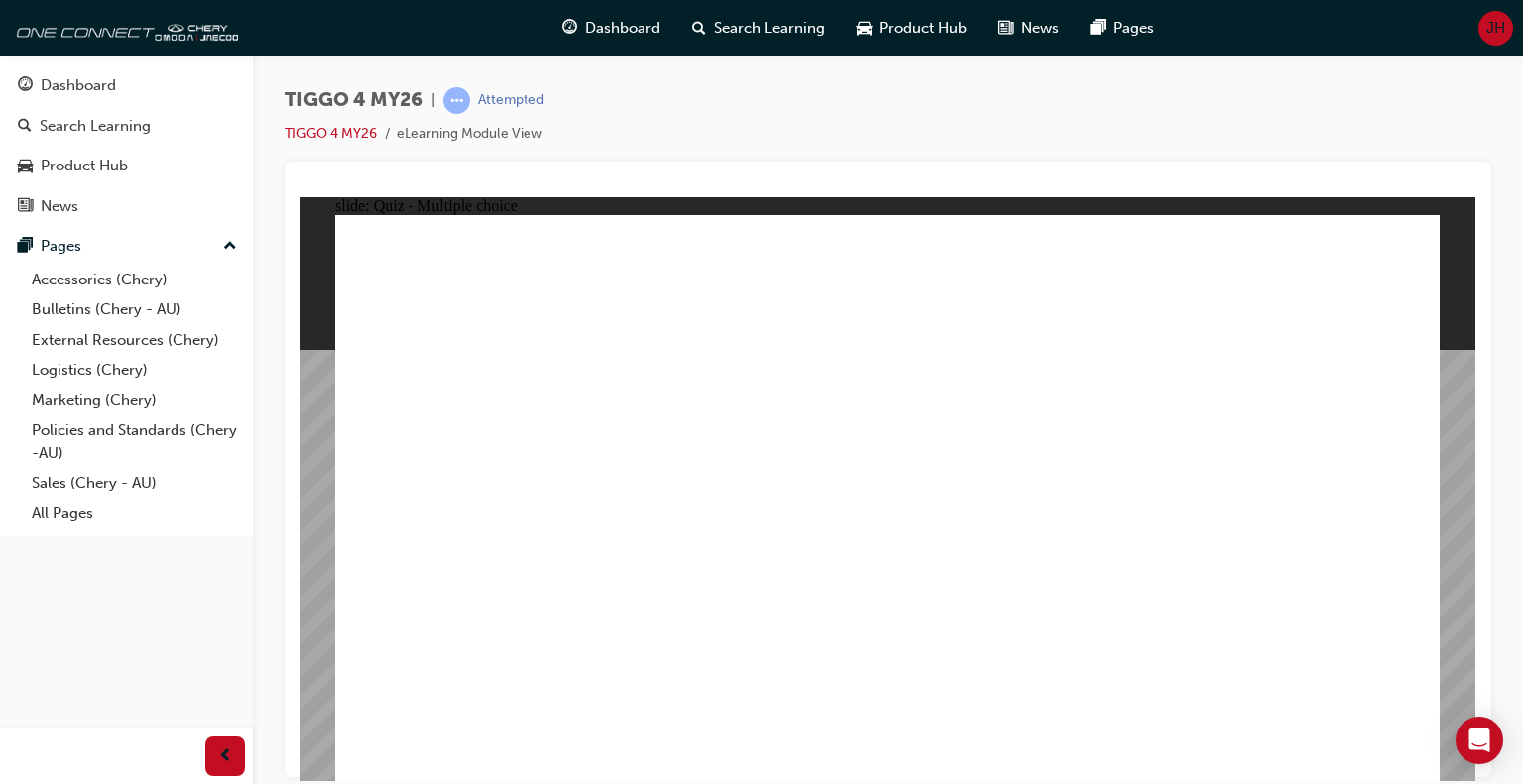 click 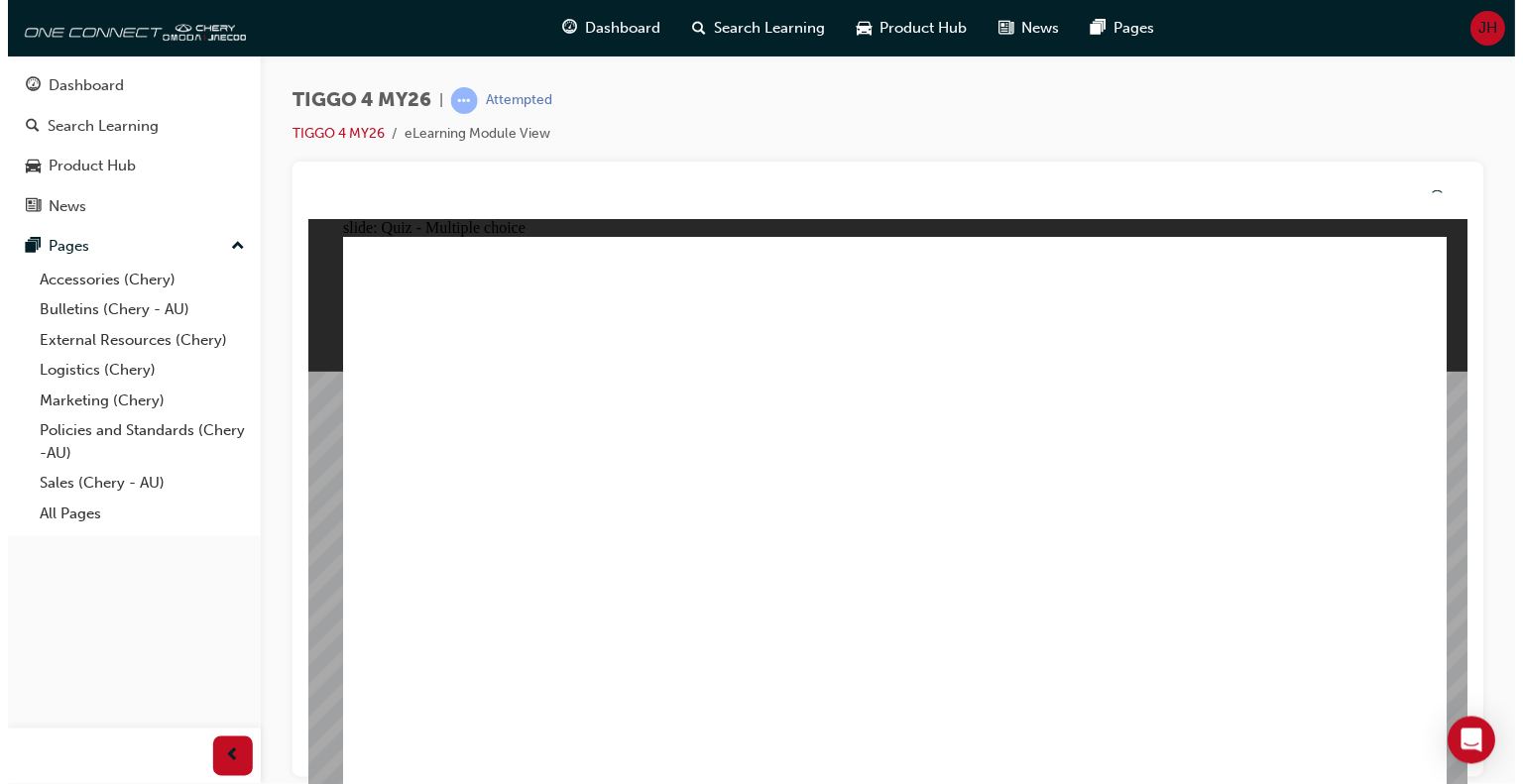 click 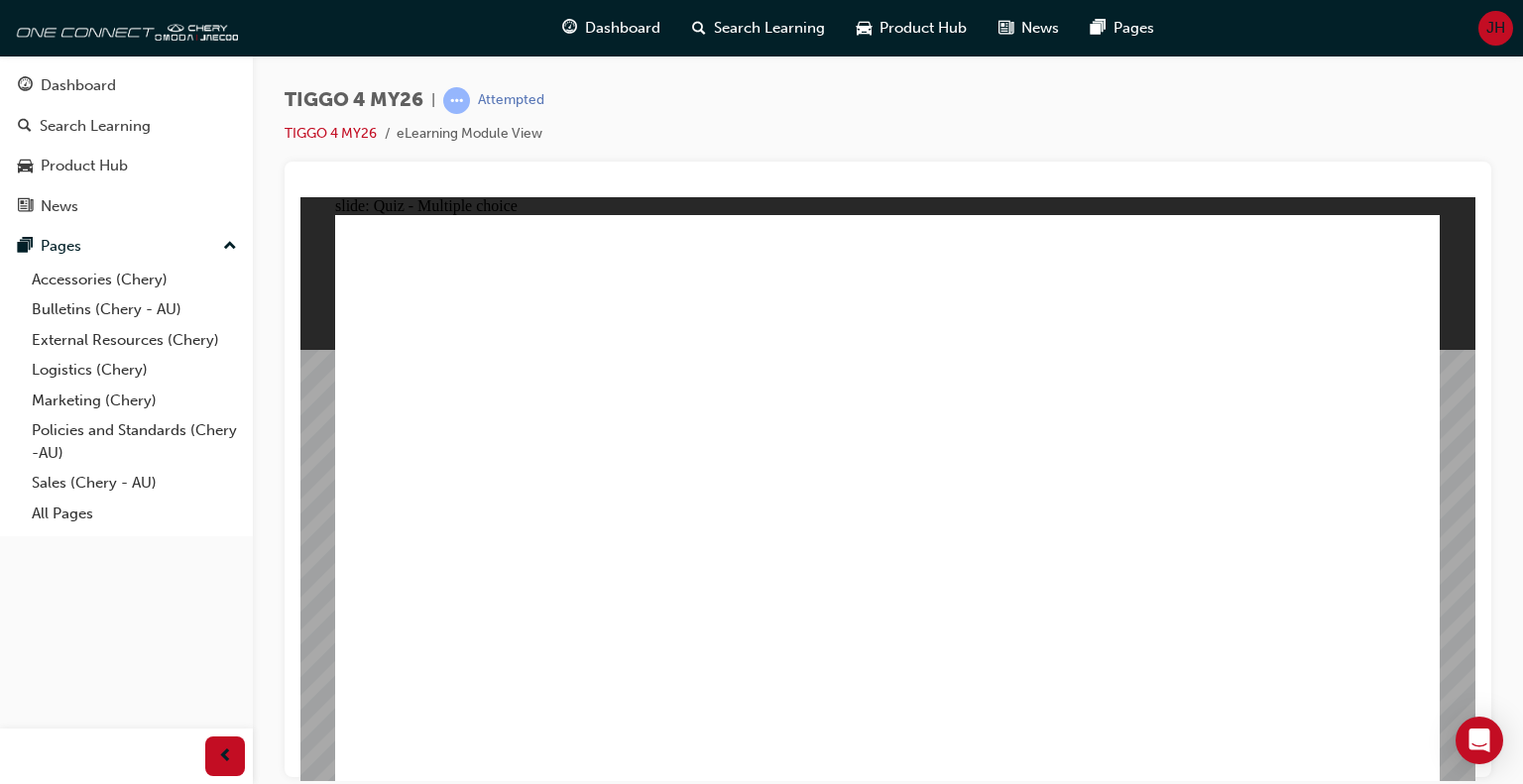 click 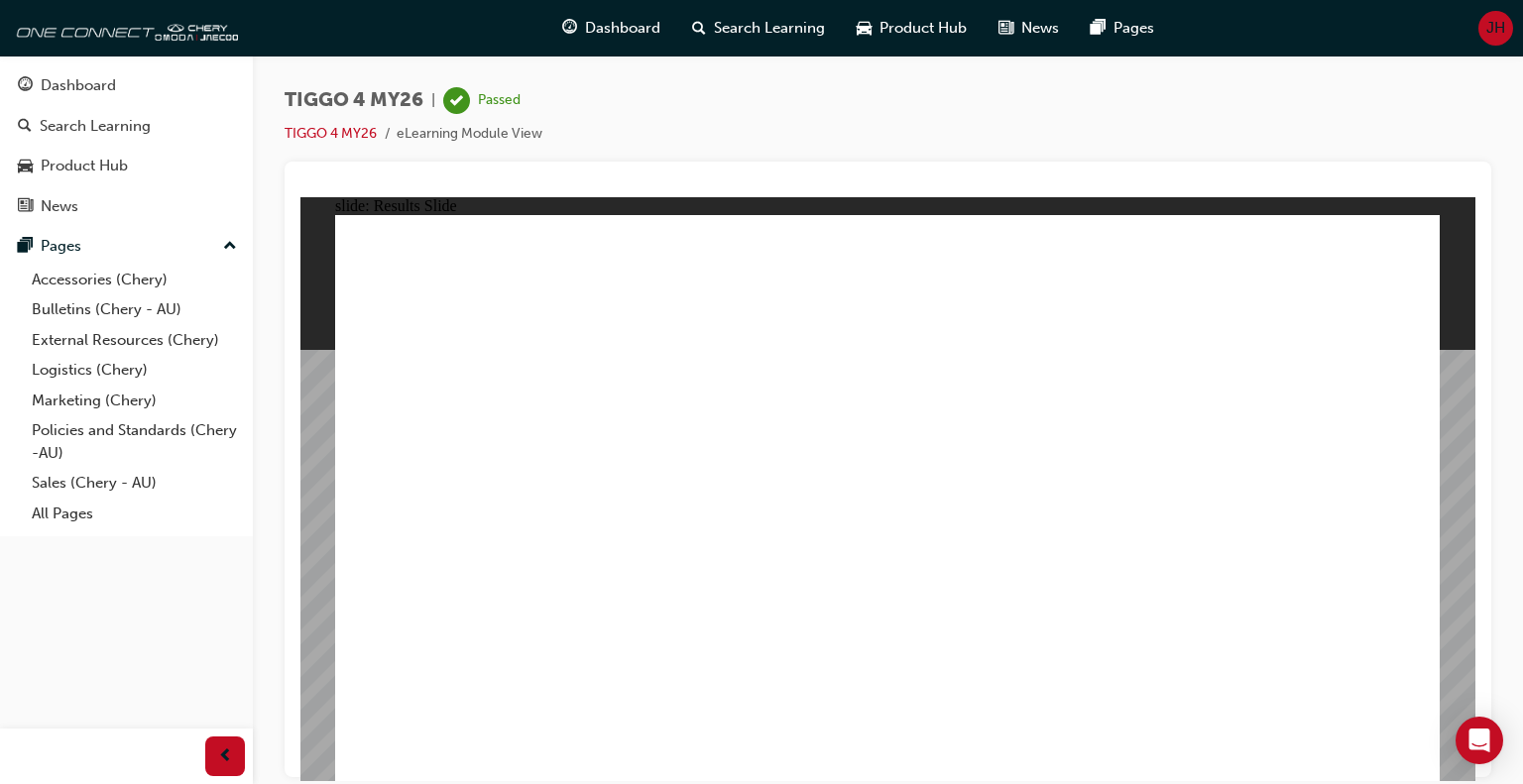 click 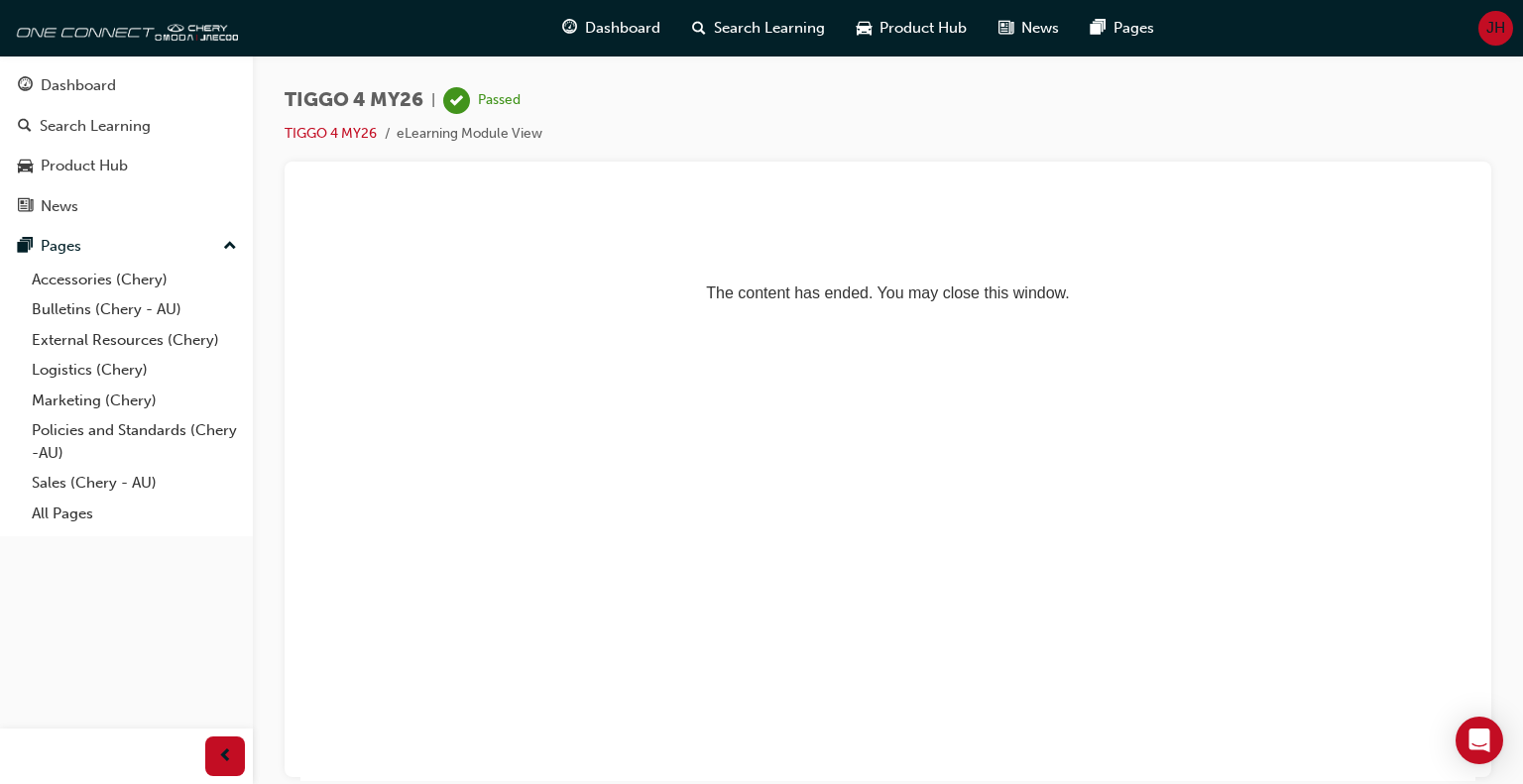 scroll, scrollTop: 0, scrollLeft: 0, axis: both 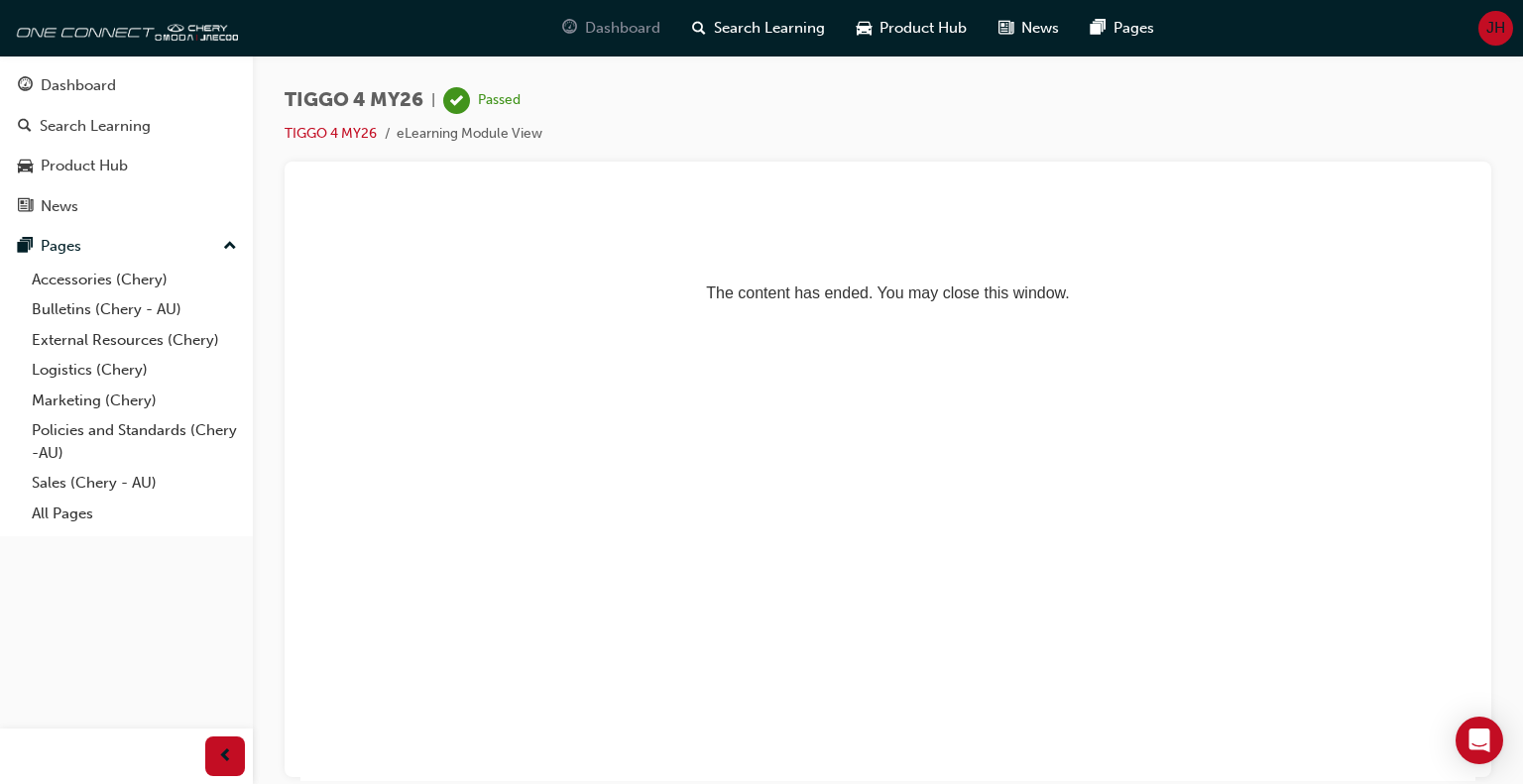 click on "Dashboard" at bounding box center [611, 28] 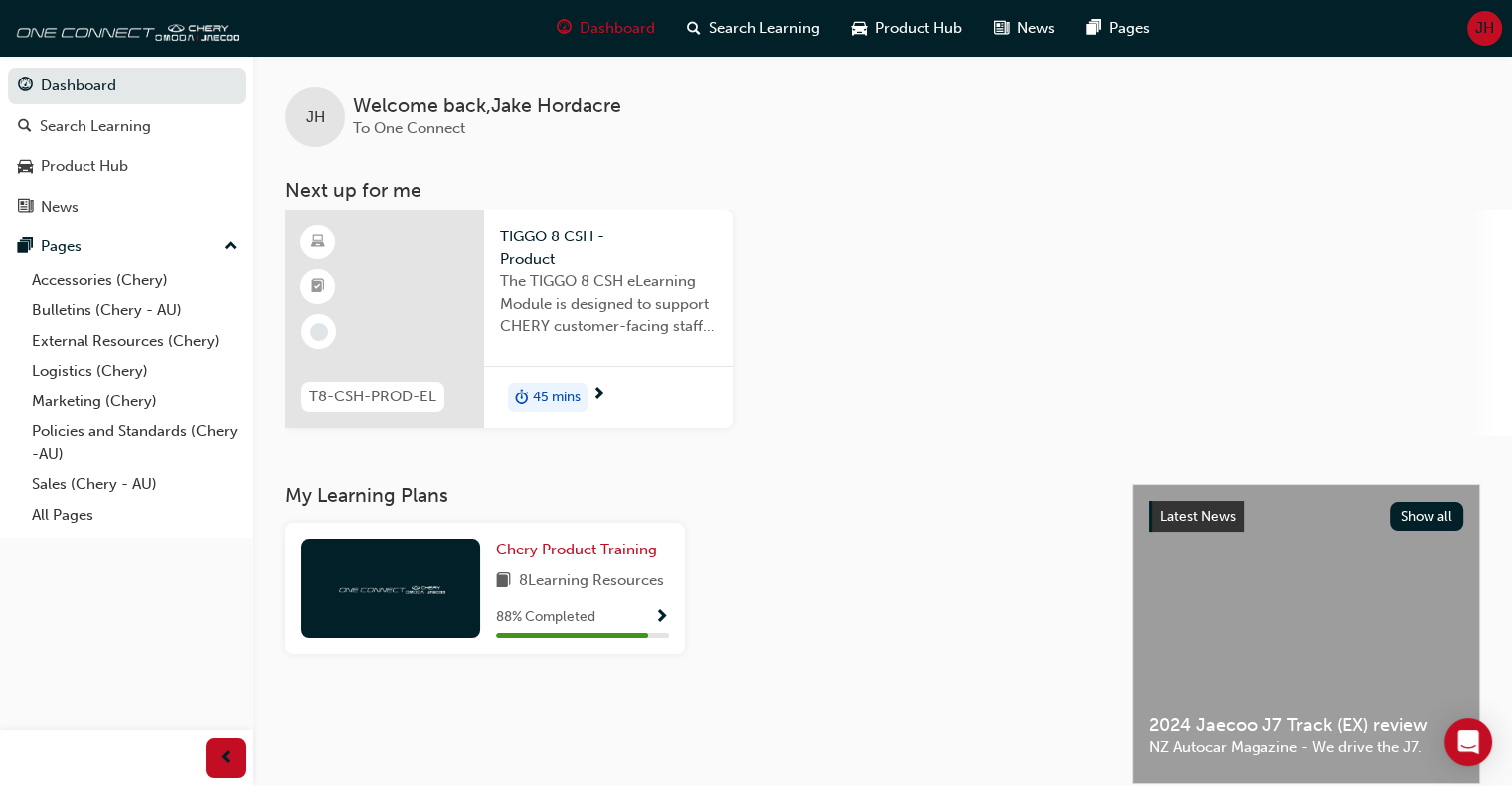 click on "TIGGO 8 CSH - Product" at bounding box center (608, 247) 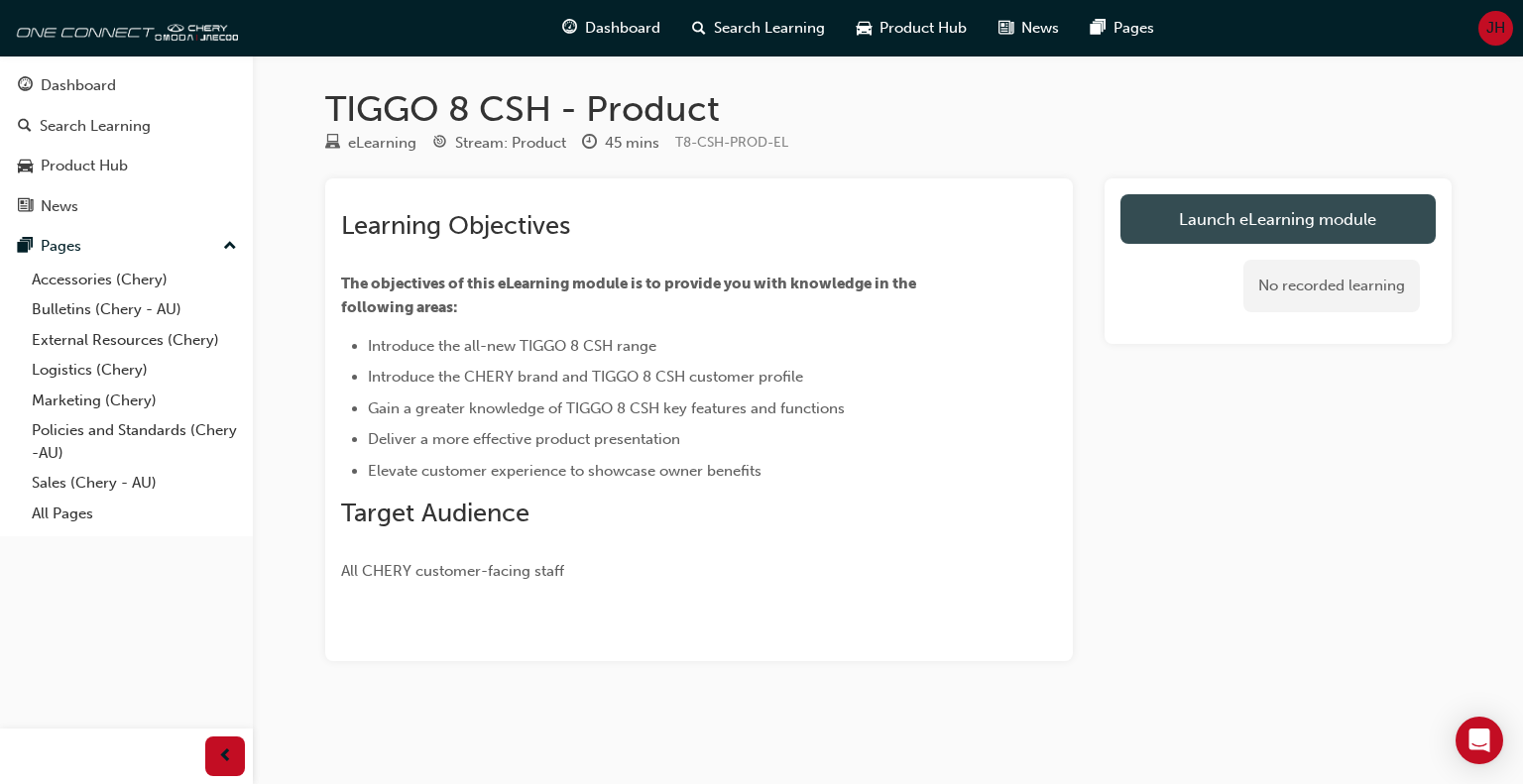 click on "Launch eLearning module" at bounding box center (1278, 219) 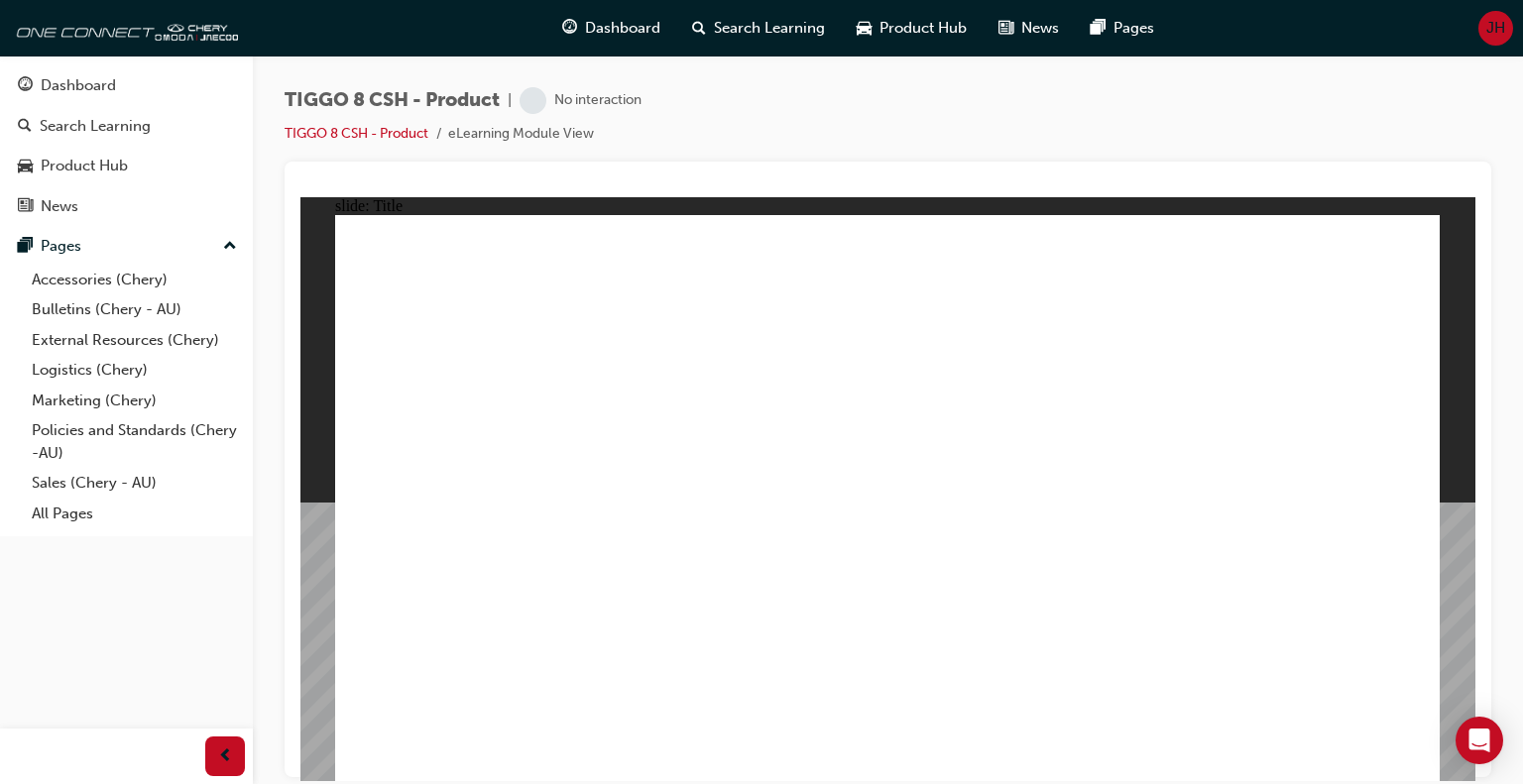 scroll, scrollTop: 0, scrollLeft: 0, axis: both 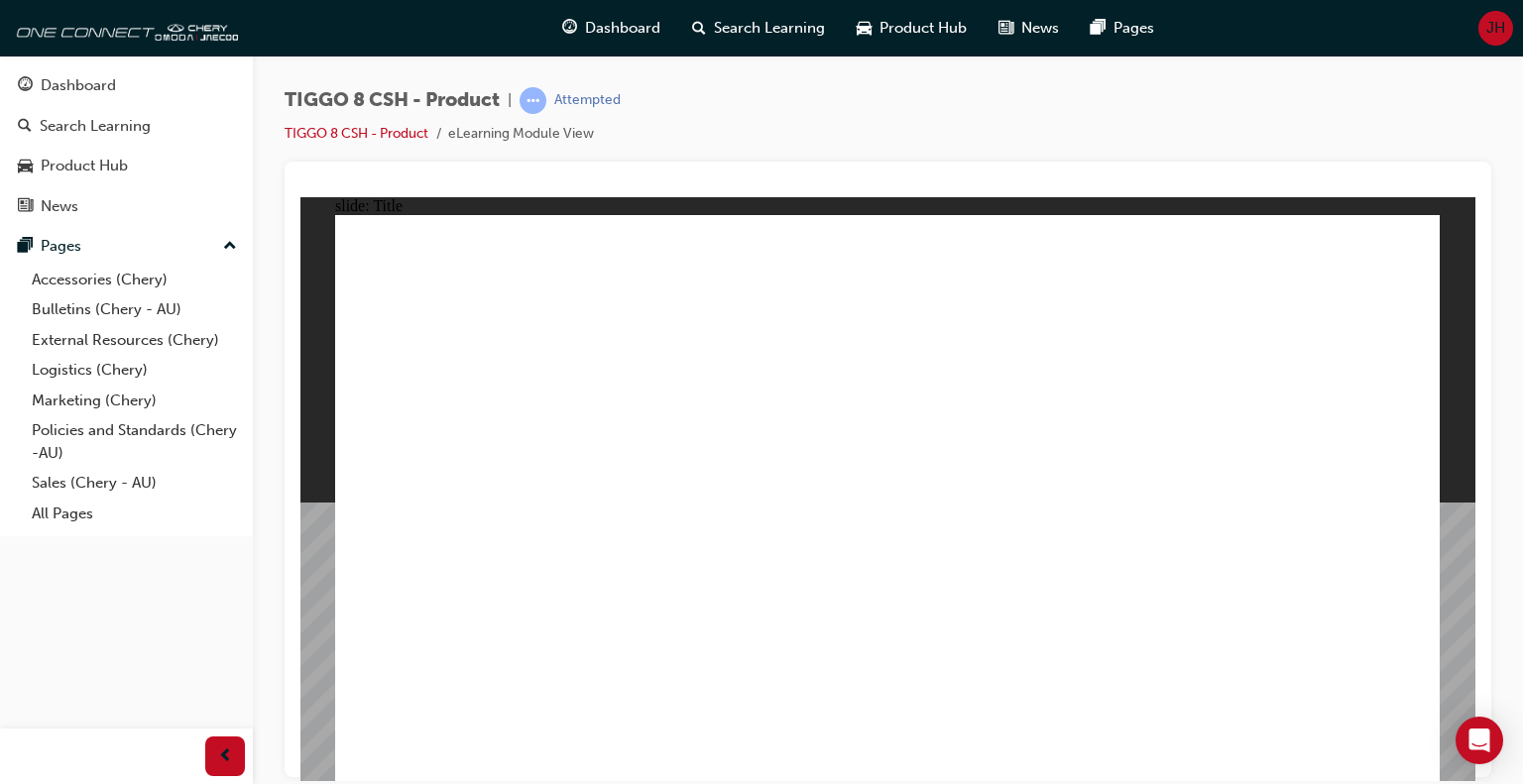 click 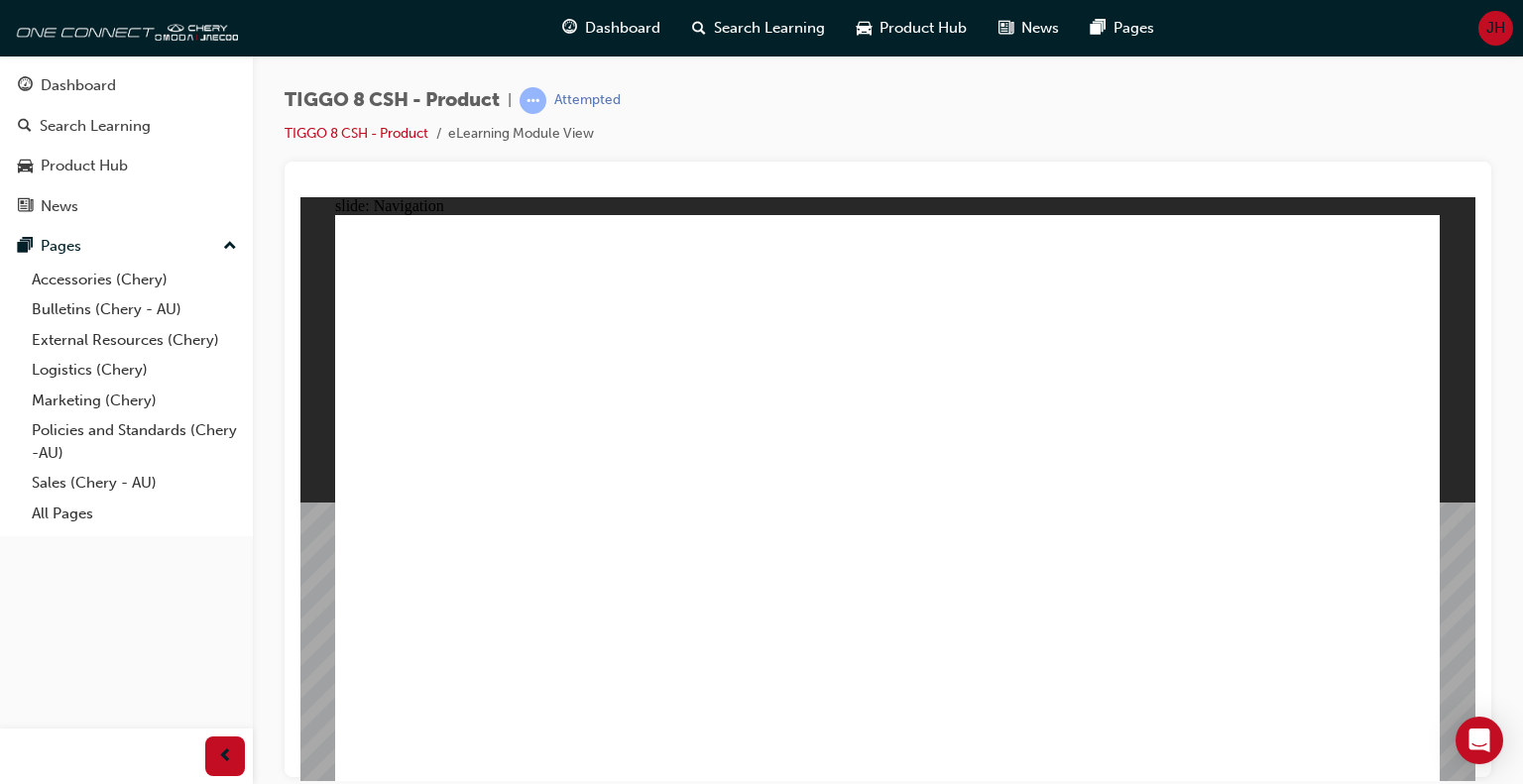 click 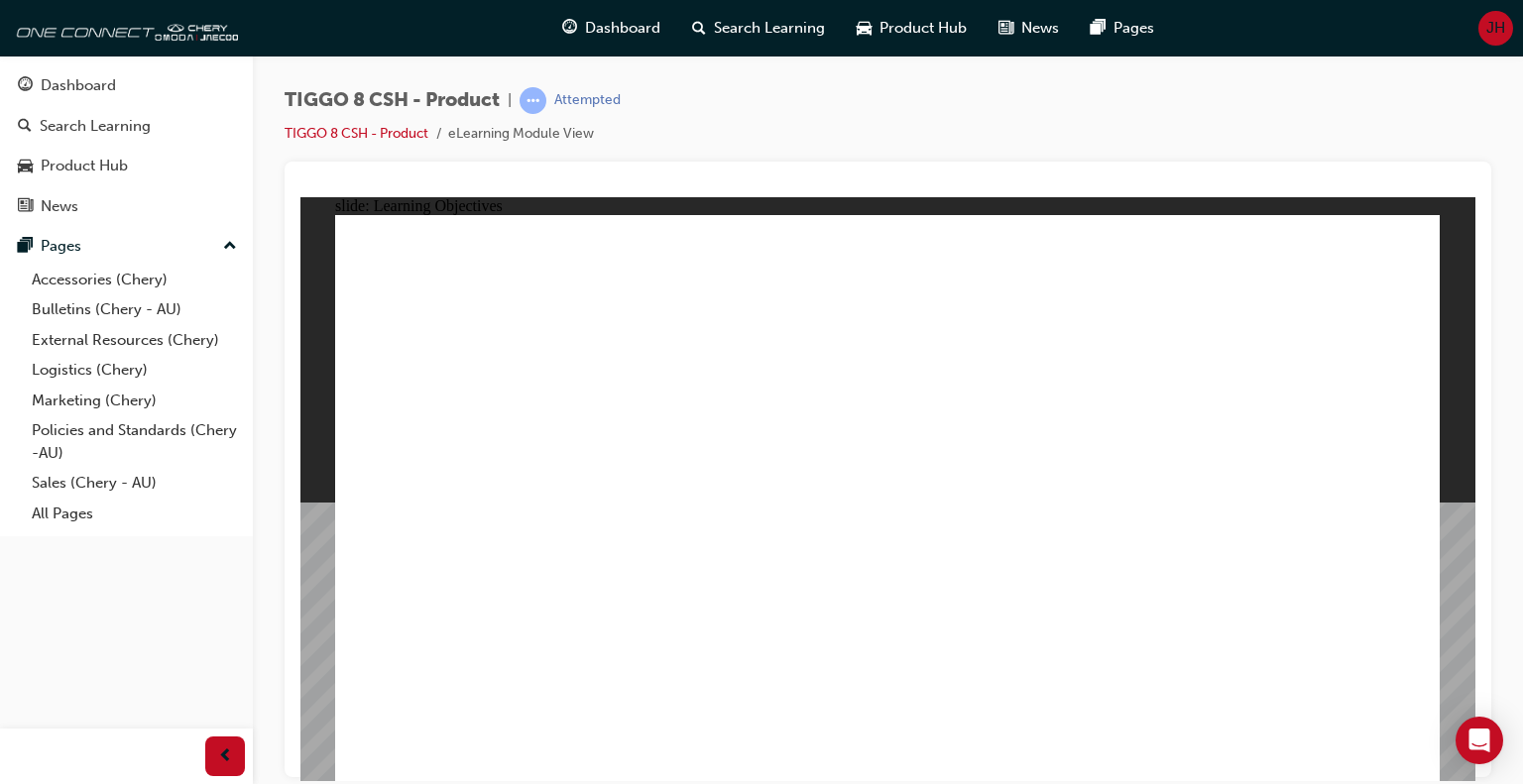 click 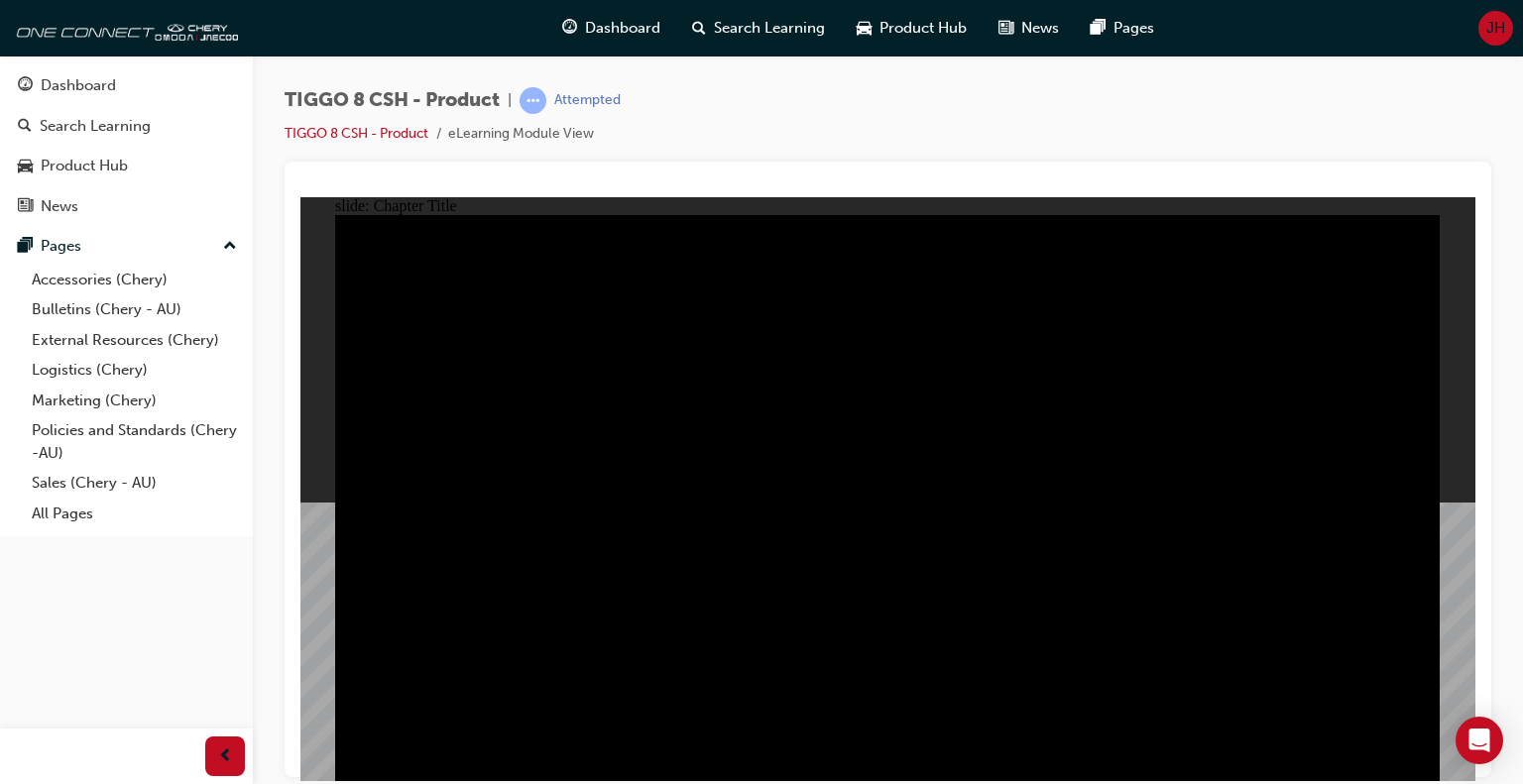 click 